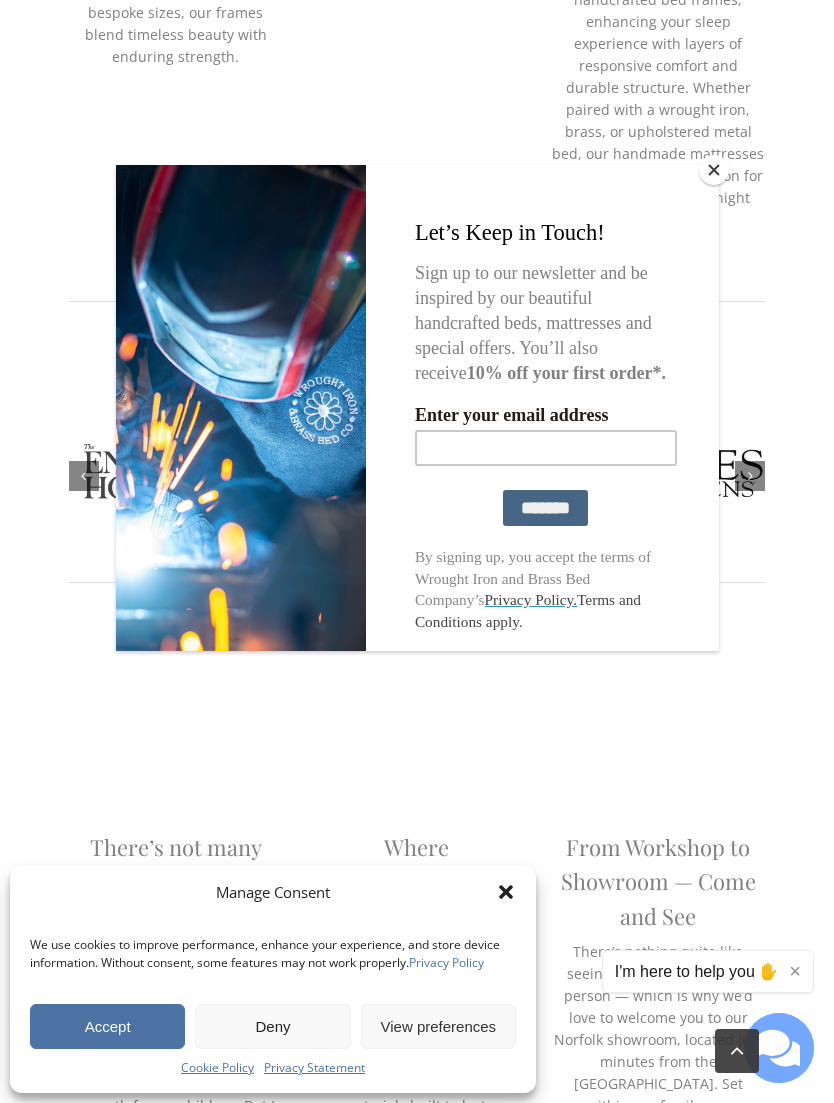 scroll, scrollTop: 2415, scrollLeft: 0, axis: vertical 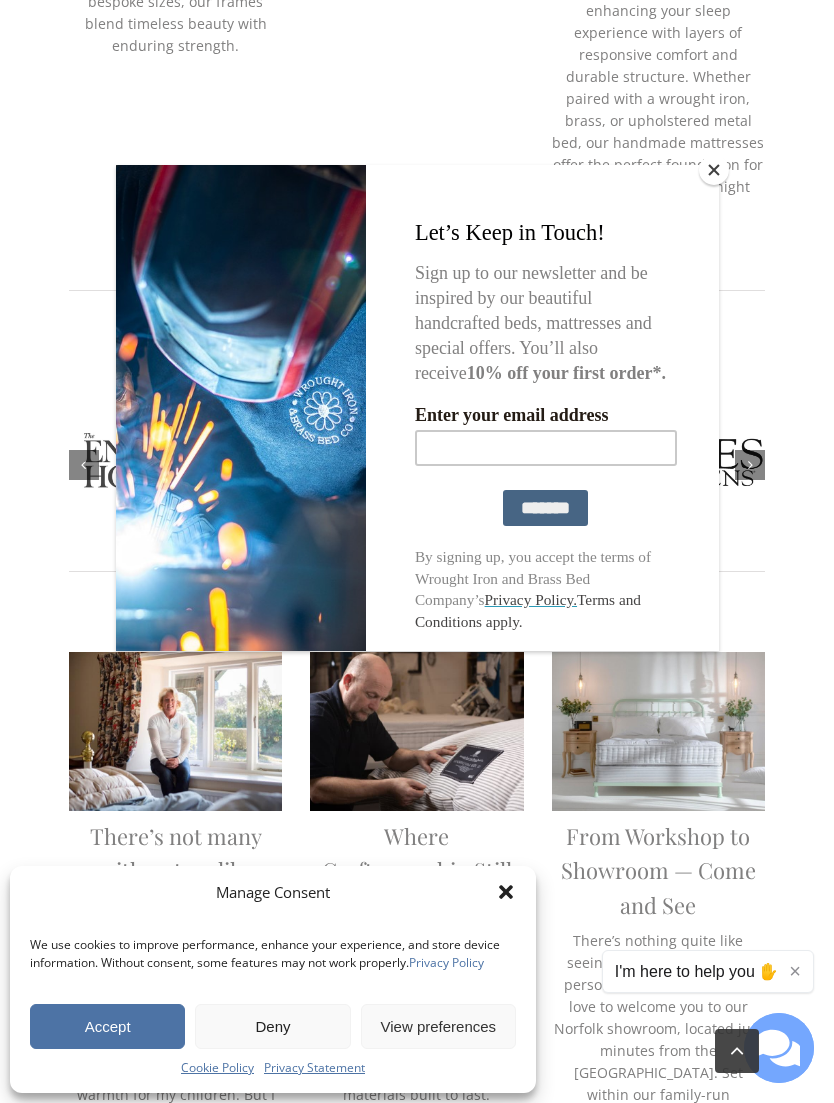 click at bounding box center (714, 170) 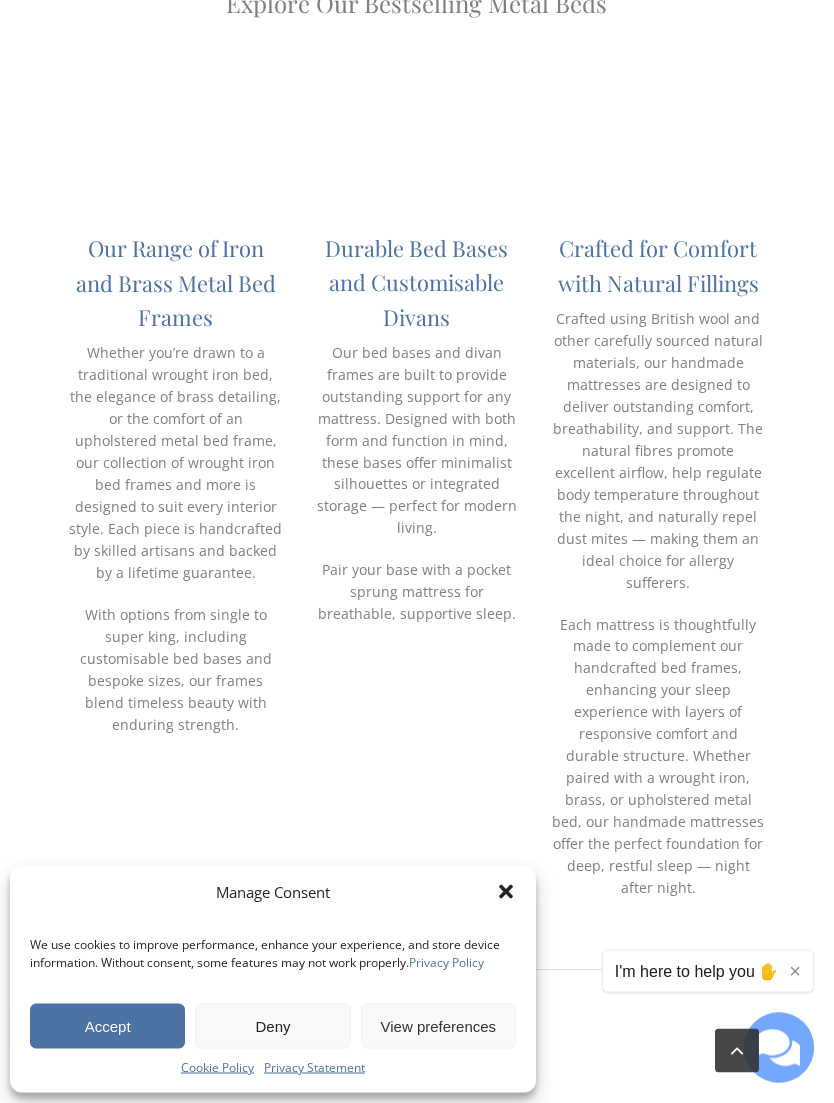 scroll, scrollTop: 1606, scrollLeft: 0, axis: vertical 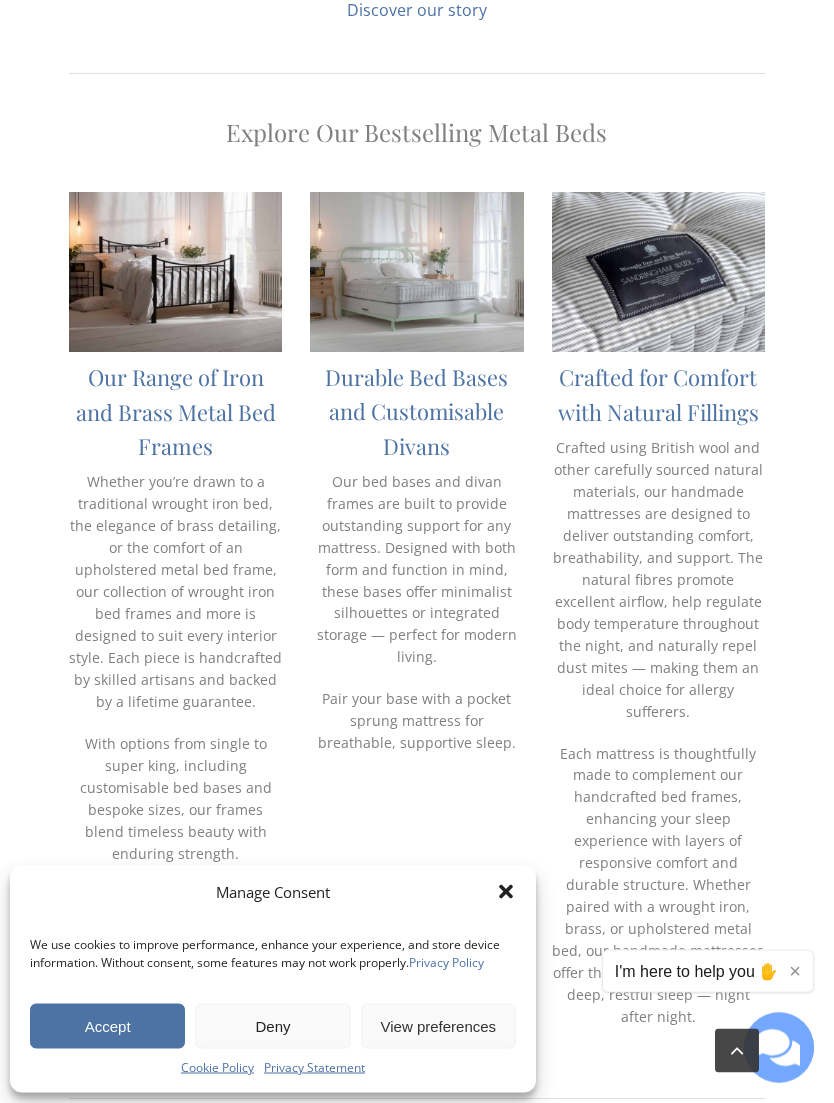 click at bounding box center [176, 273] 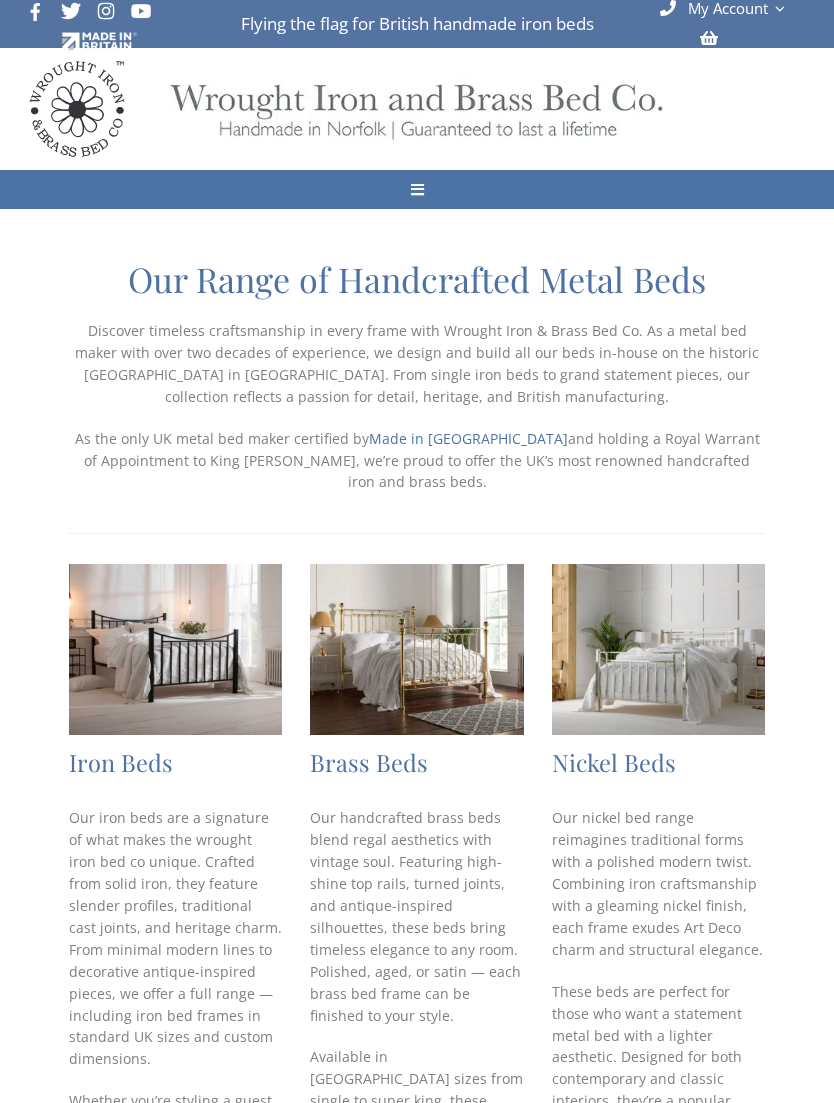 scroll, scrollTop: 0, scrollLeft: 0, axis: both 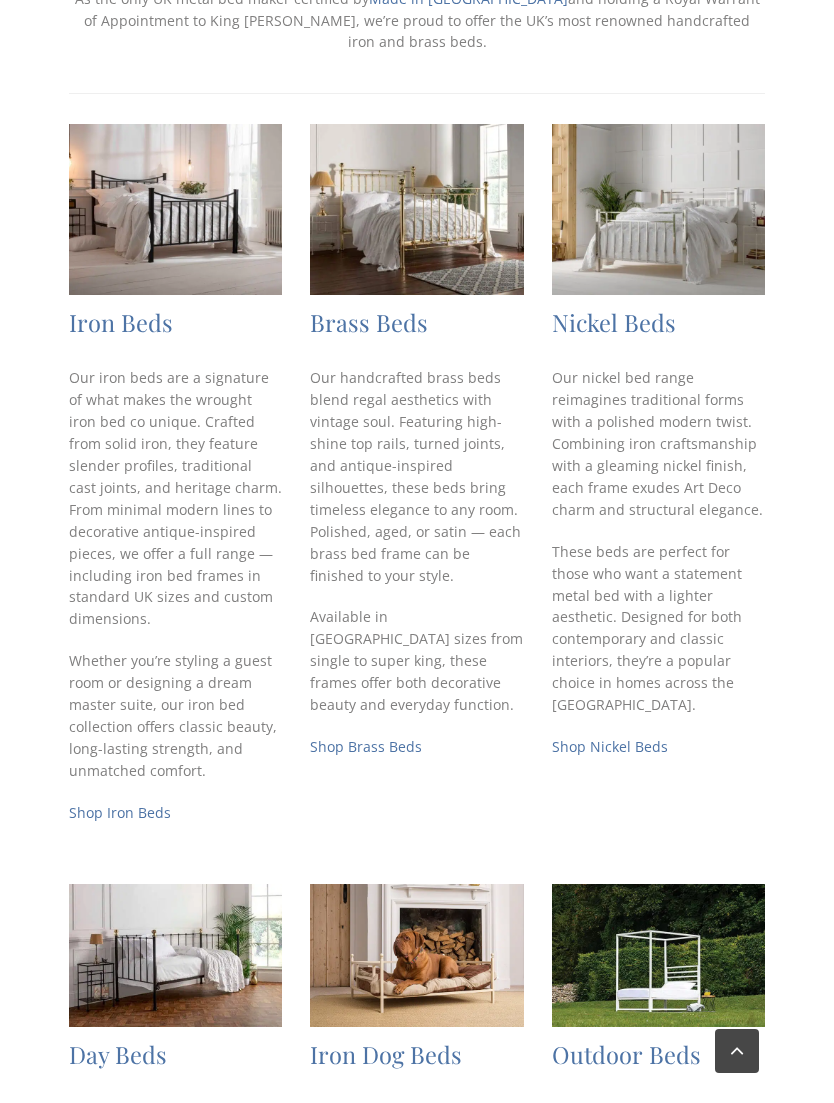 checkbox on "****" 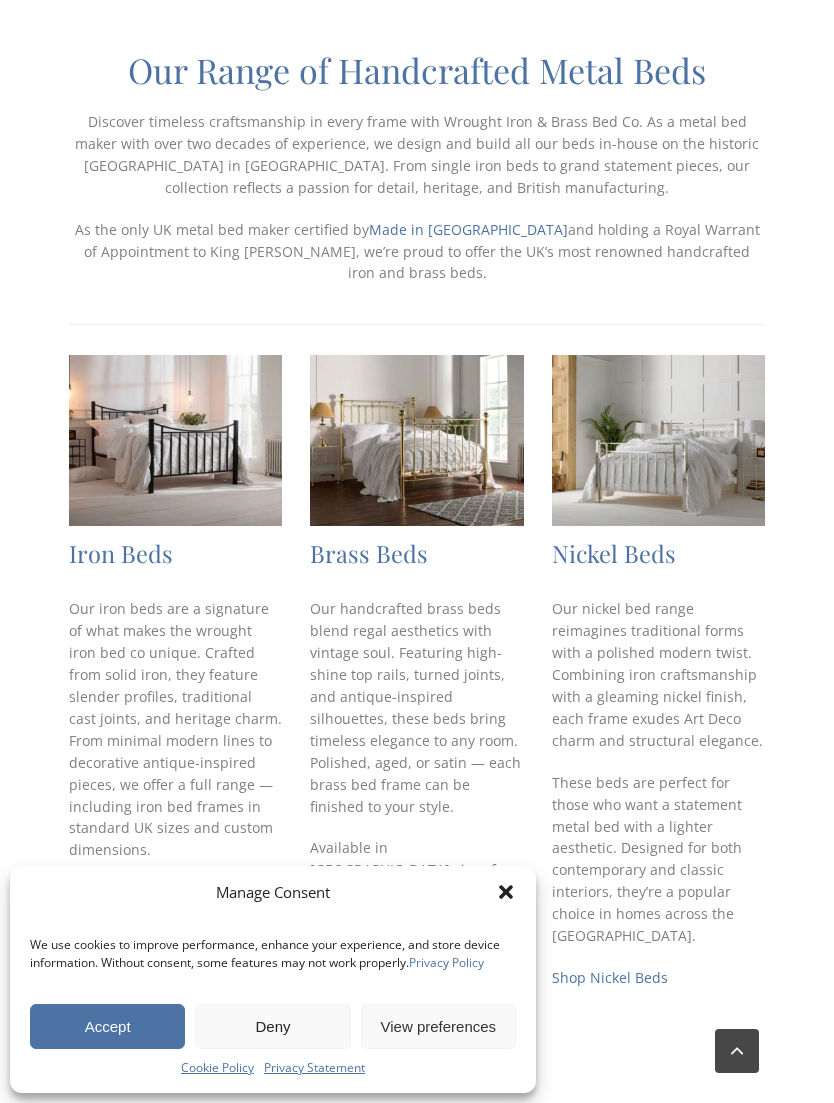 scroll, scrollTop: 159, scrollLeft: 0, axis: vertical 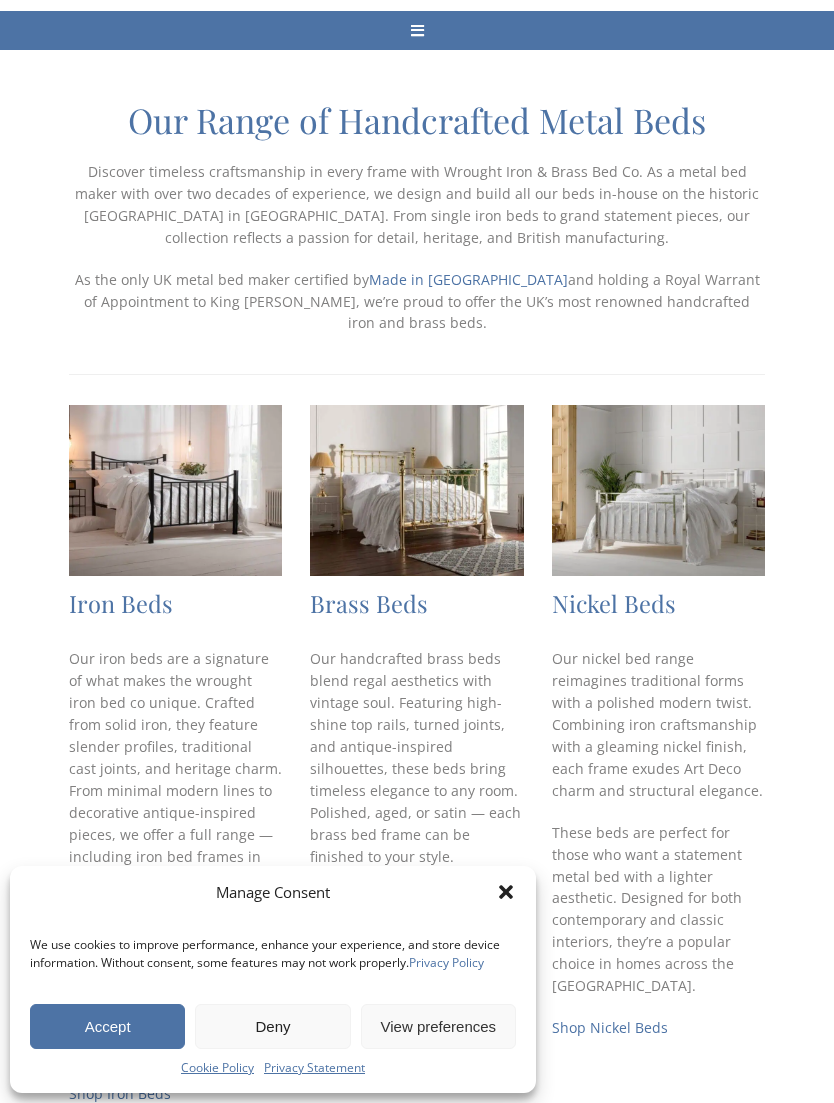 click at bounding box center (417, 490) 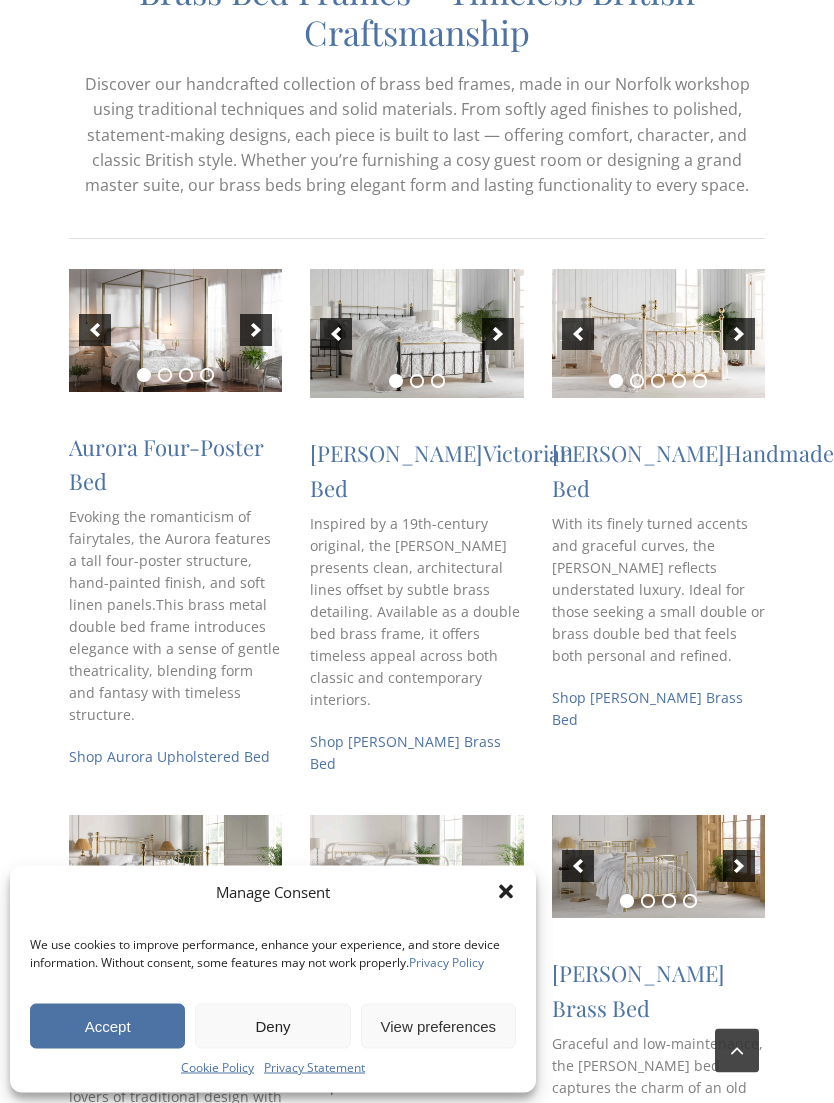 scroll, scrollTop: 287, scrollLeft: 0, axis: vertical 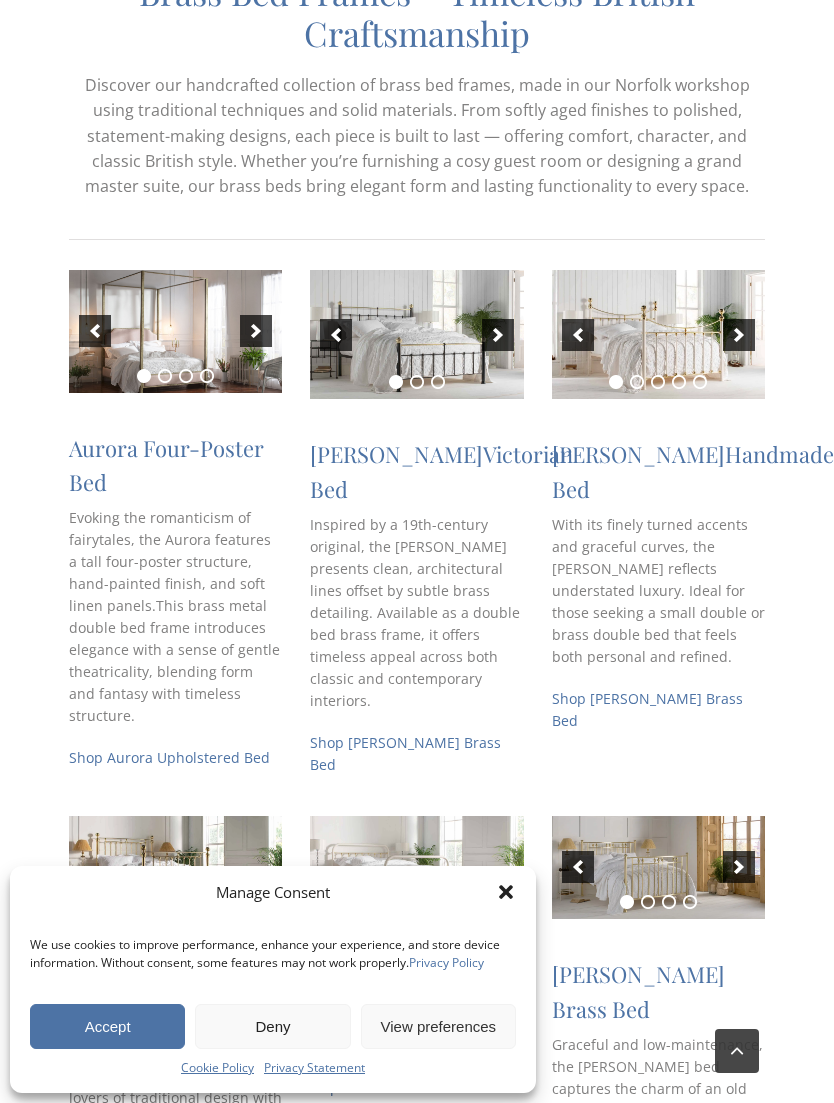 click at bounding box center (176, 331) 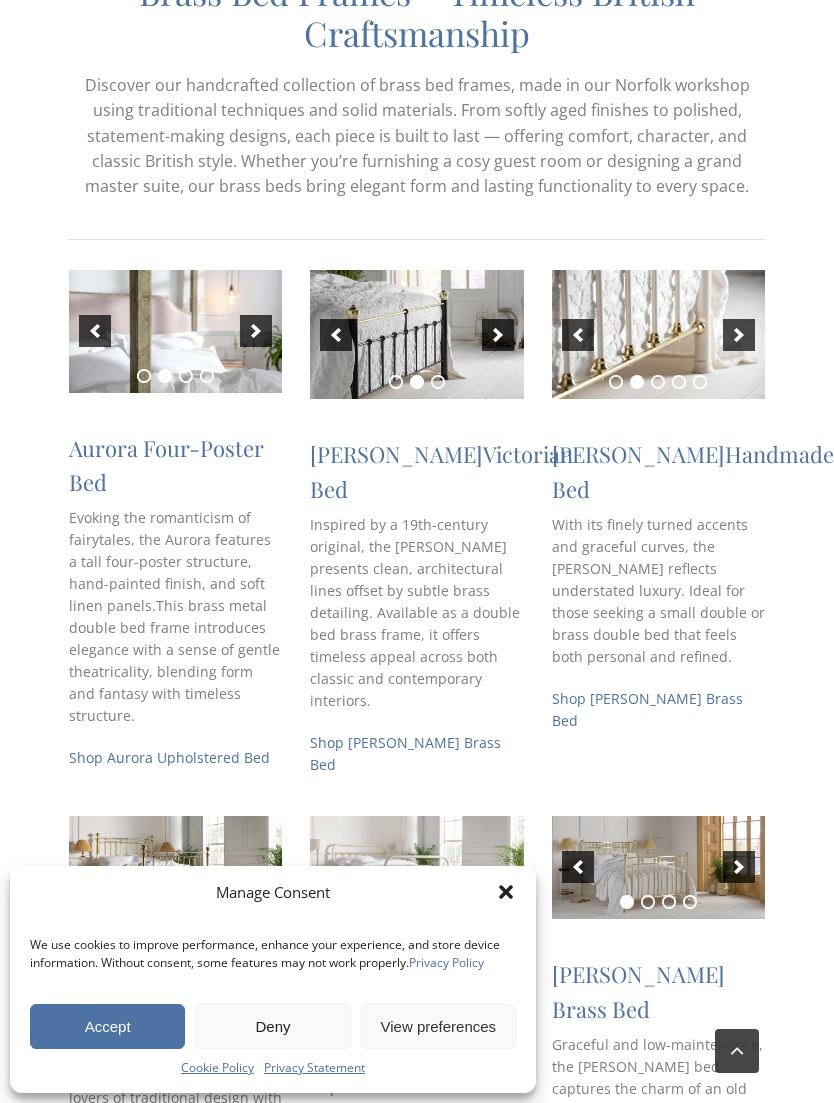 click on "Shop Aurora Upholstered Bed" at bounding box center (169, 757) 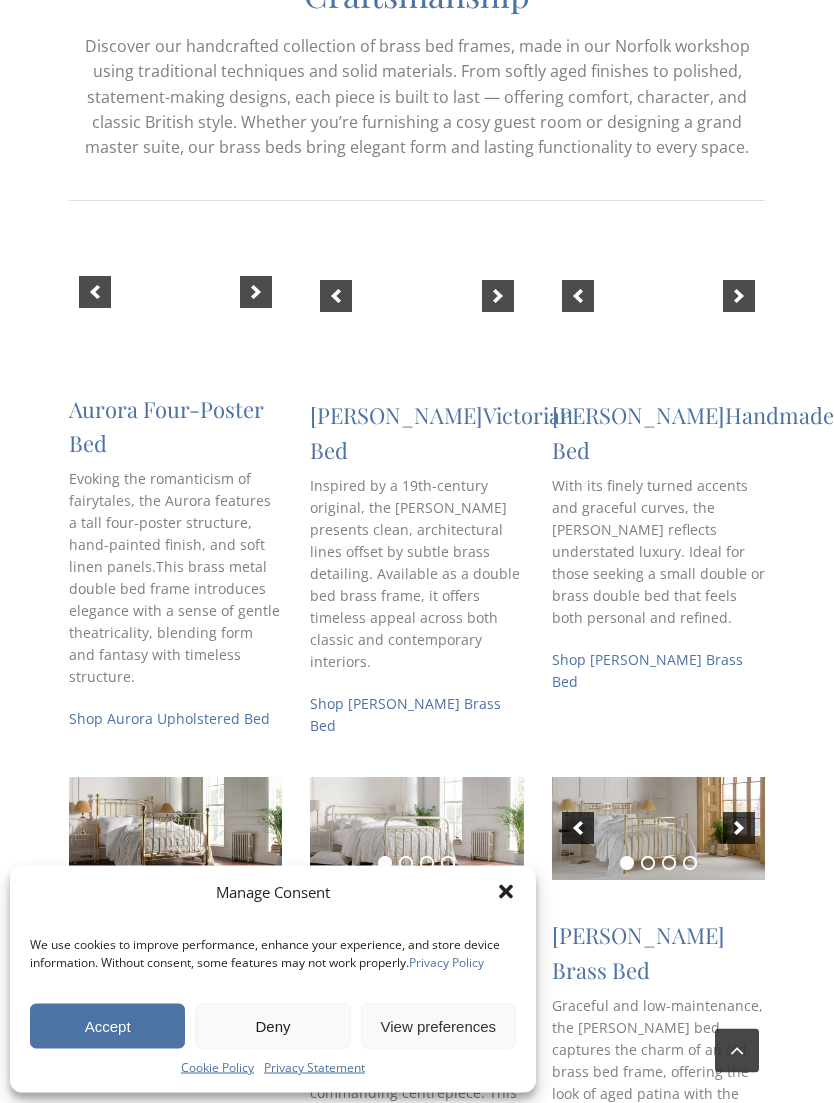 scroll, scrollTop: 326, scrollLeft: 0, axis: vertical 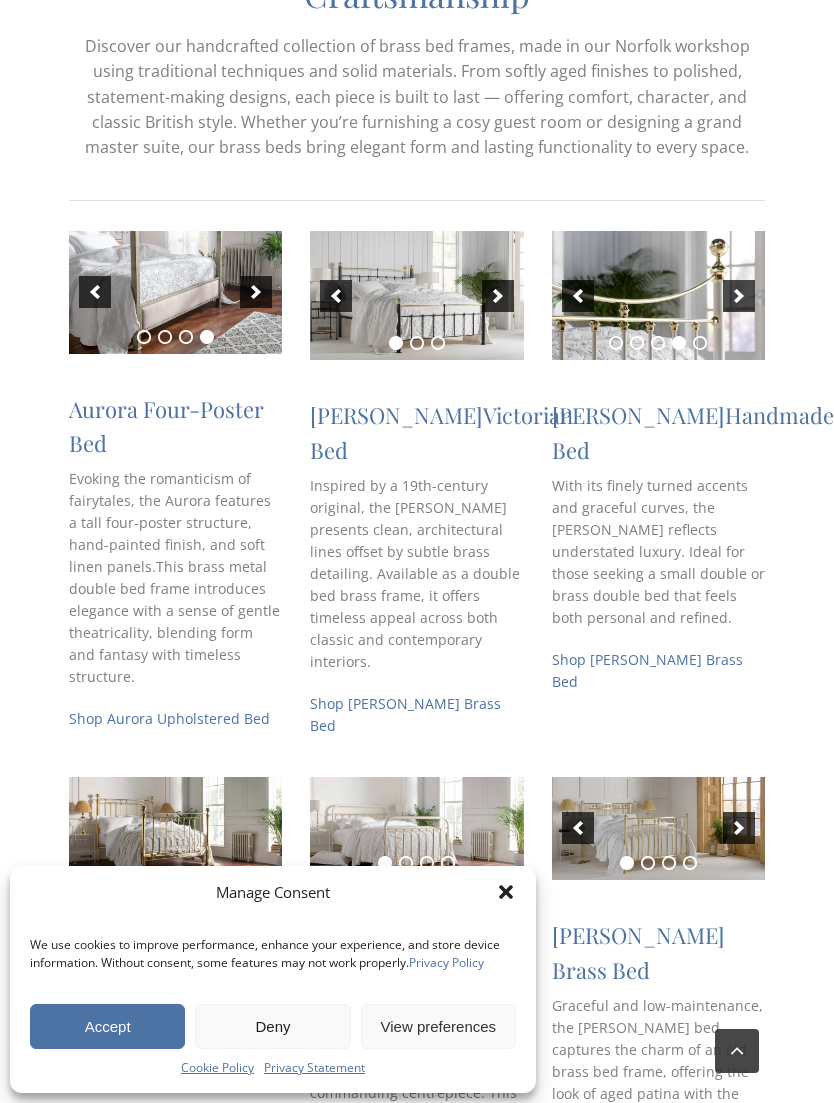 click on "Victorian Bed" at bounding box center (441, 432) 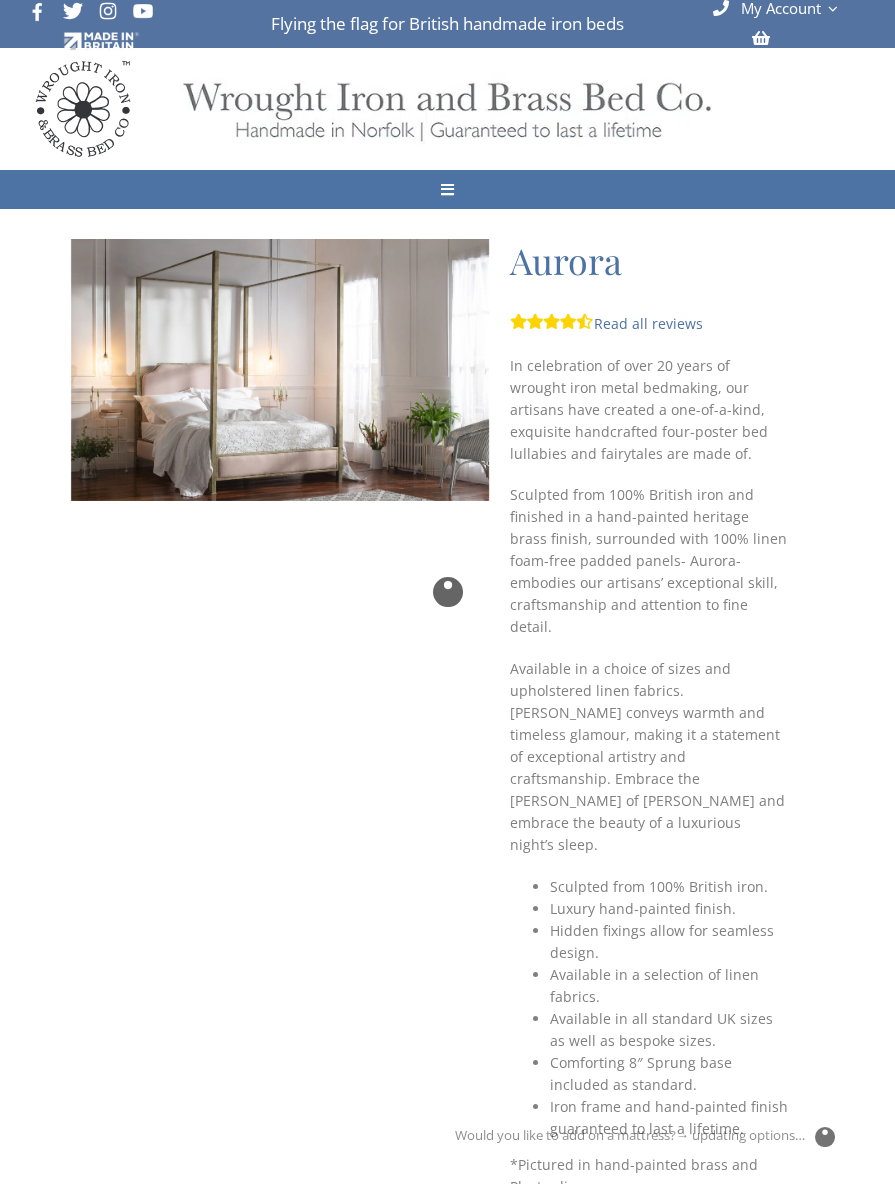 scroll, scrollTop: 8, scrollLeft: 0, axis: vertical 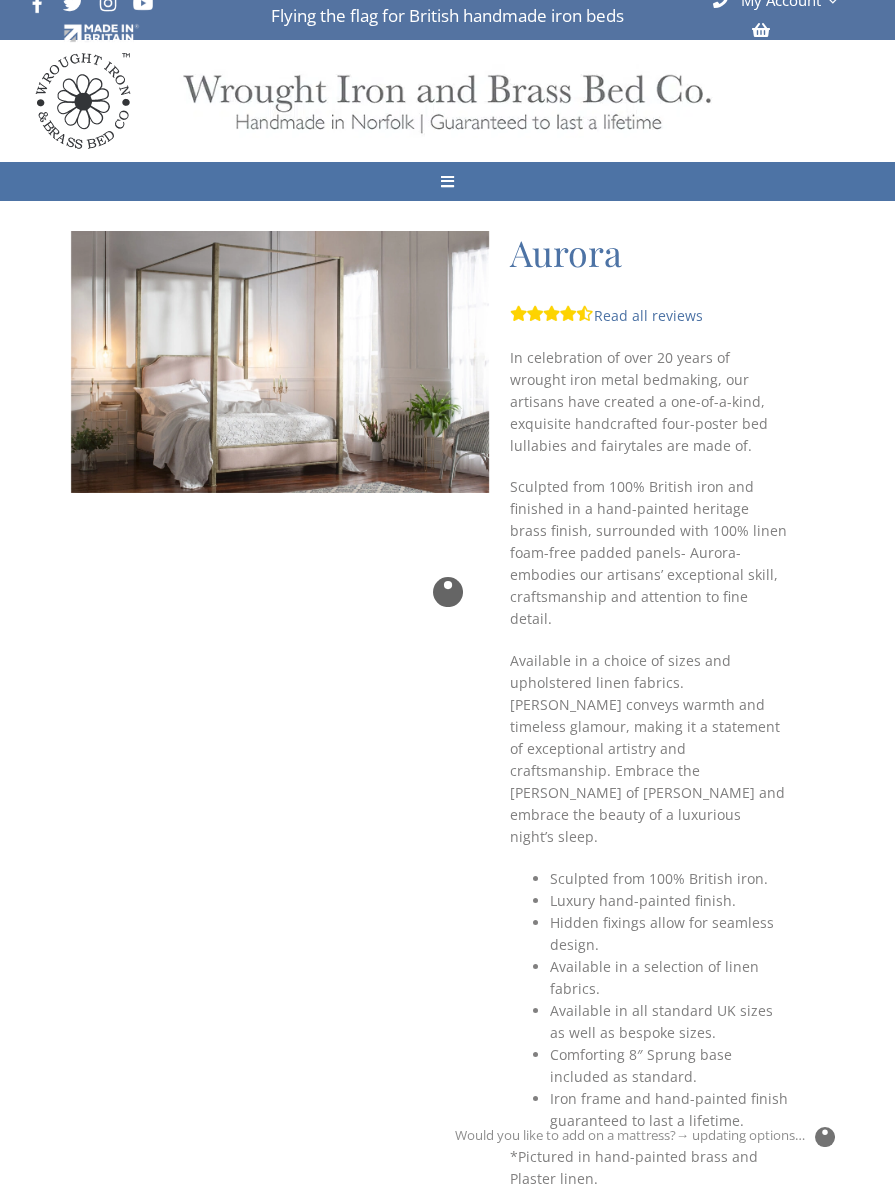 checkbox on "****" 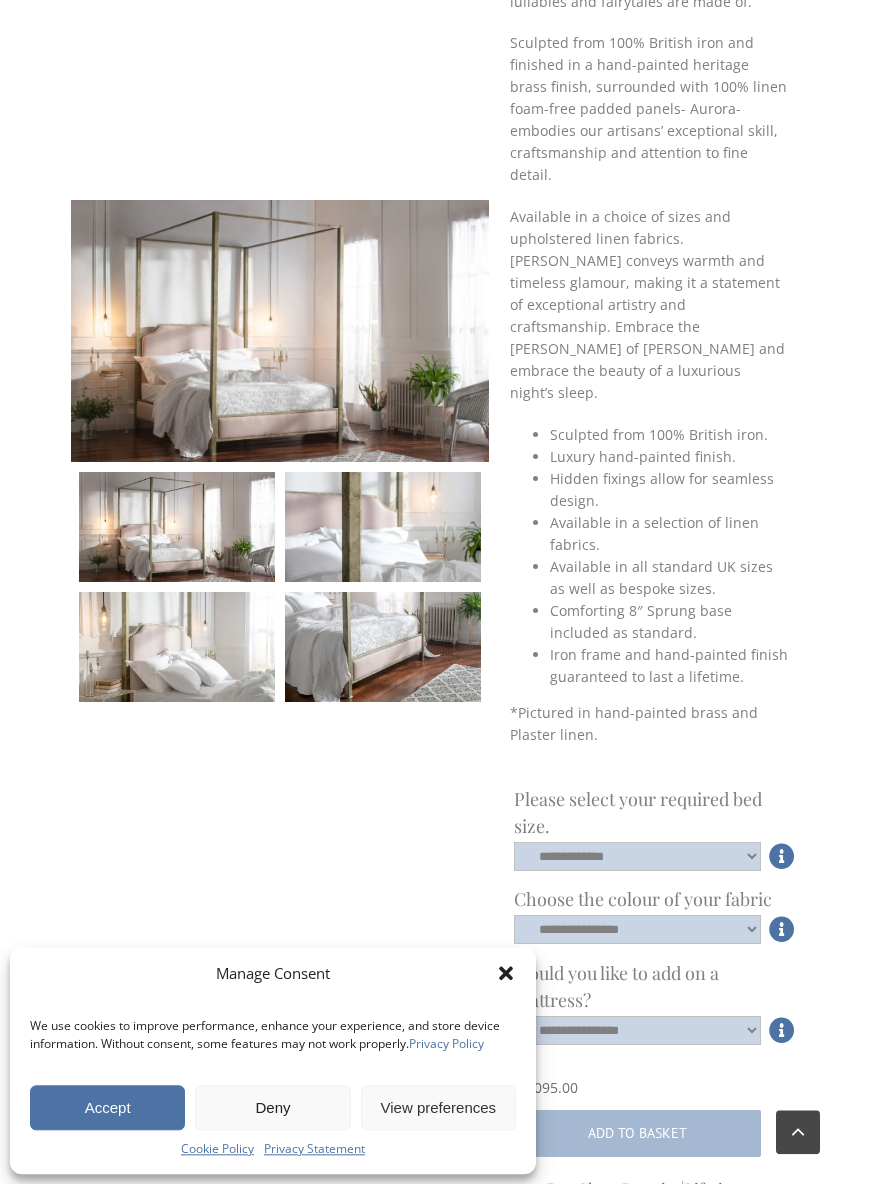 scroll, scrollTop: 597, scrollLeft: 0, axis: vertical 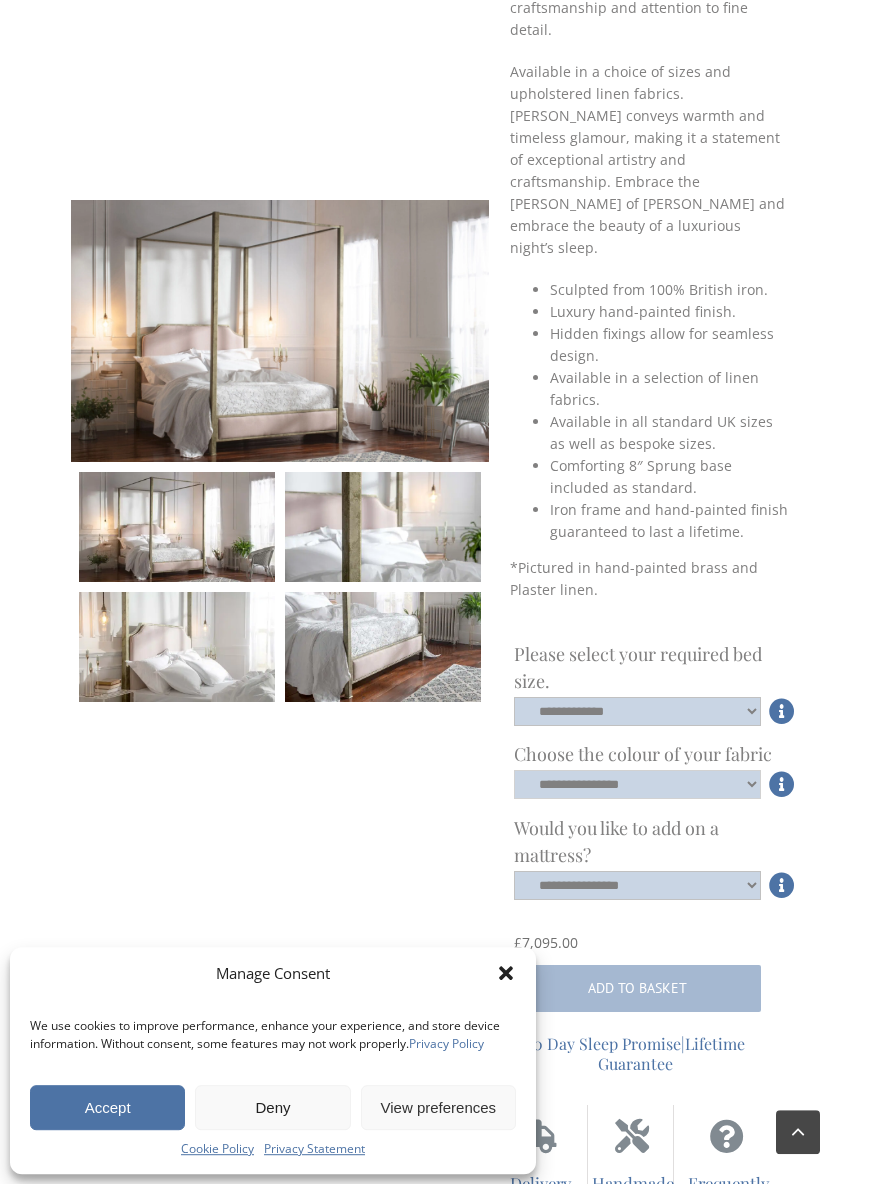 click on "**********" 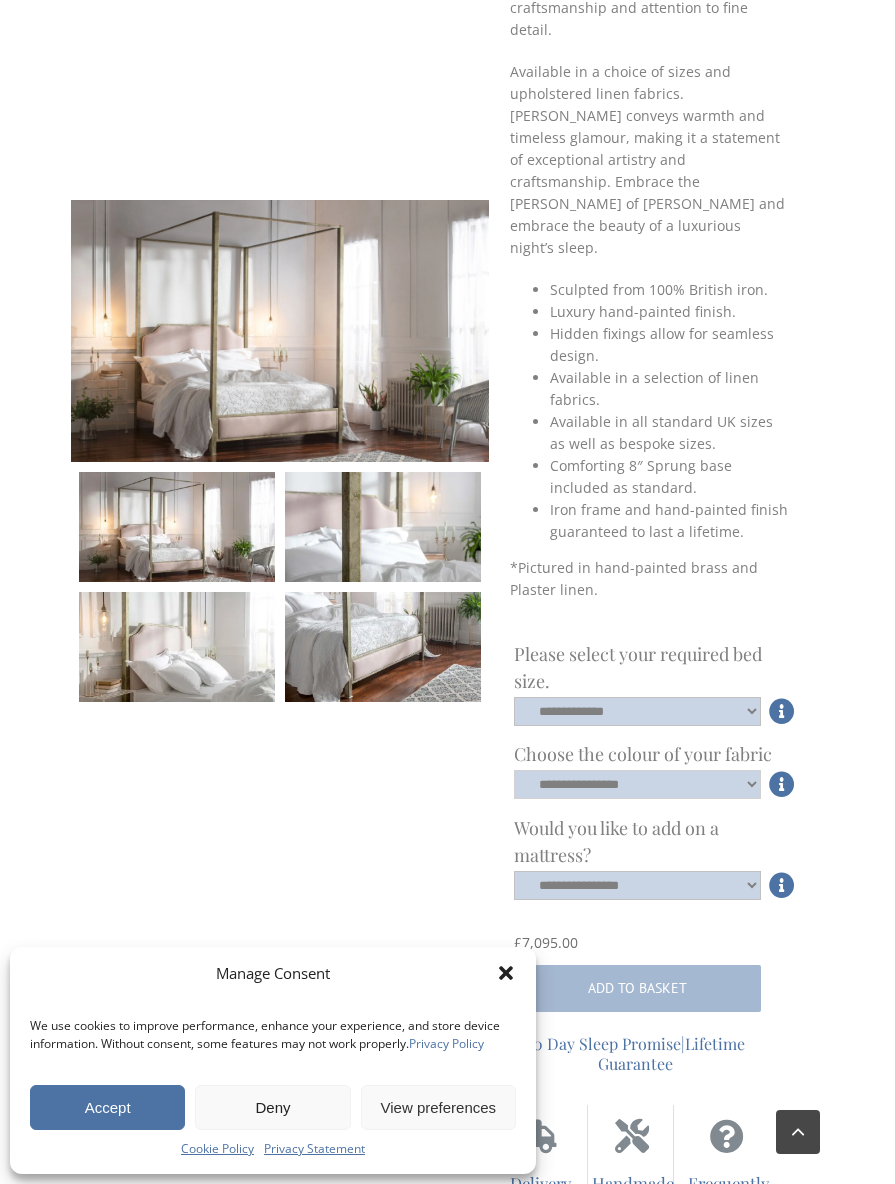 select on "*****" 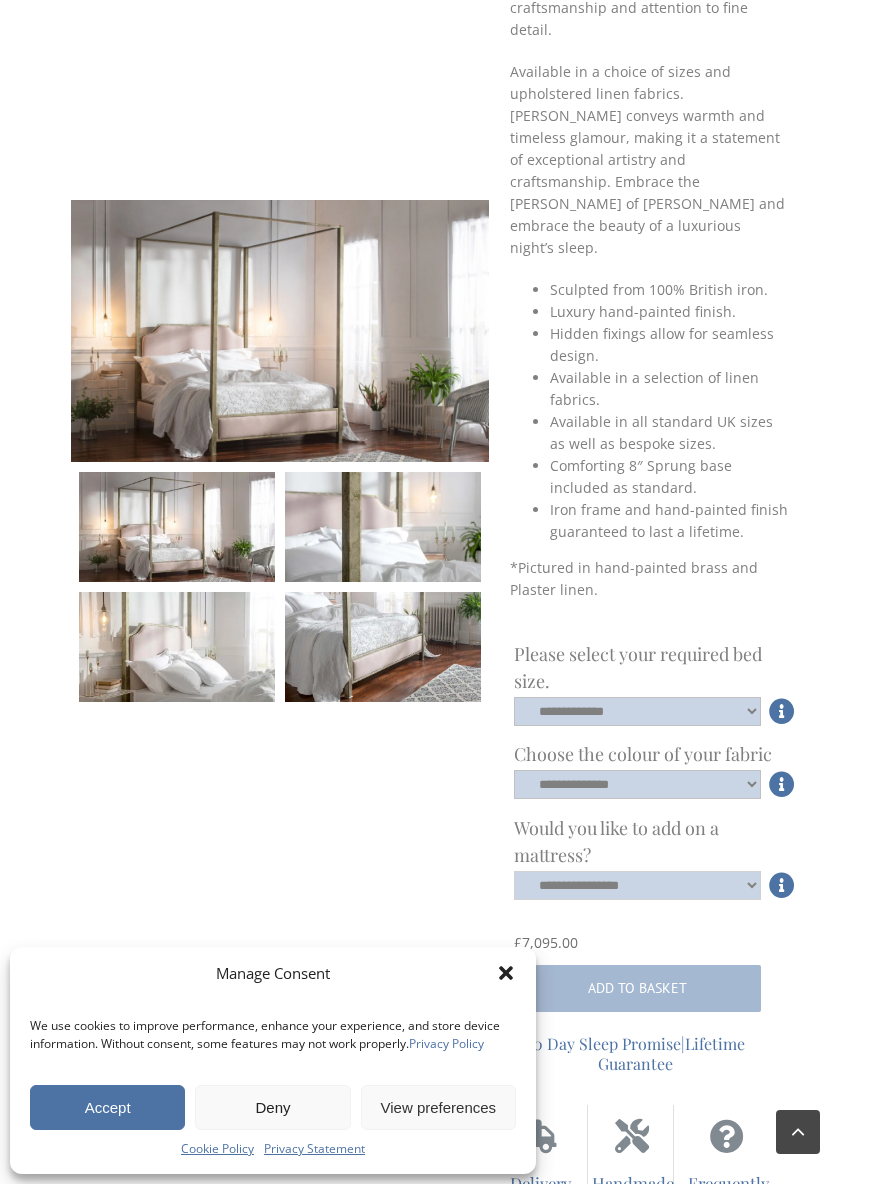 click on "**********" at bounding box center [637, 885] 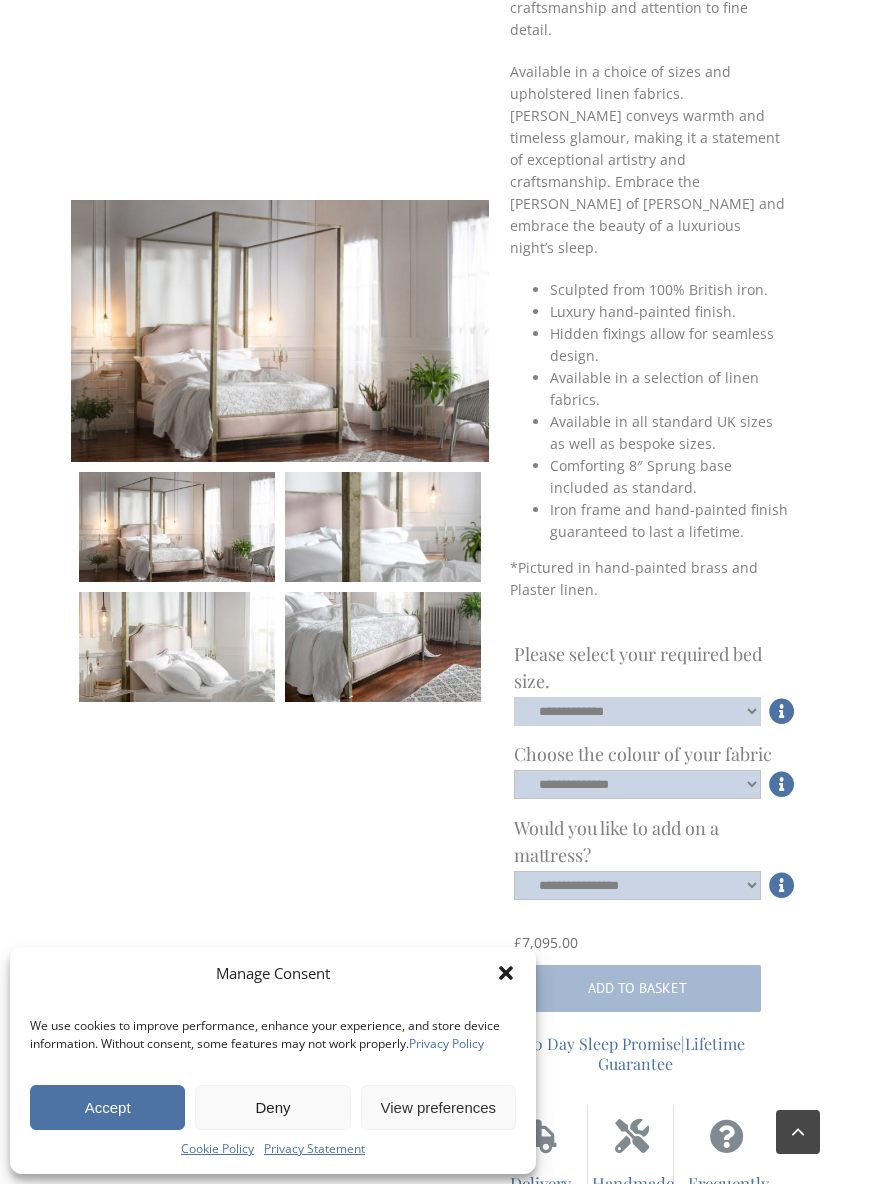 click on "**********" 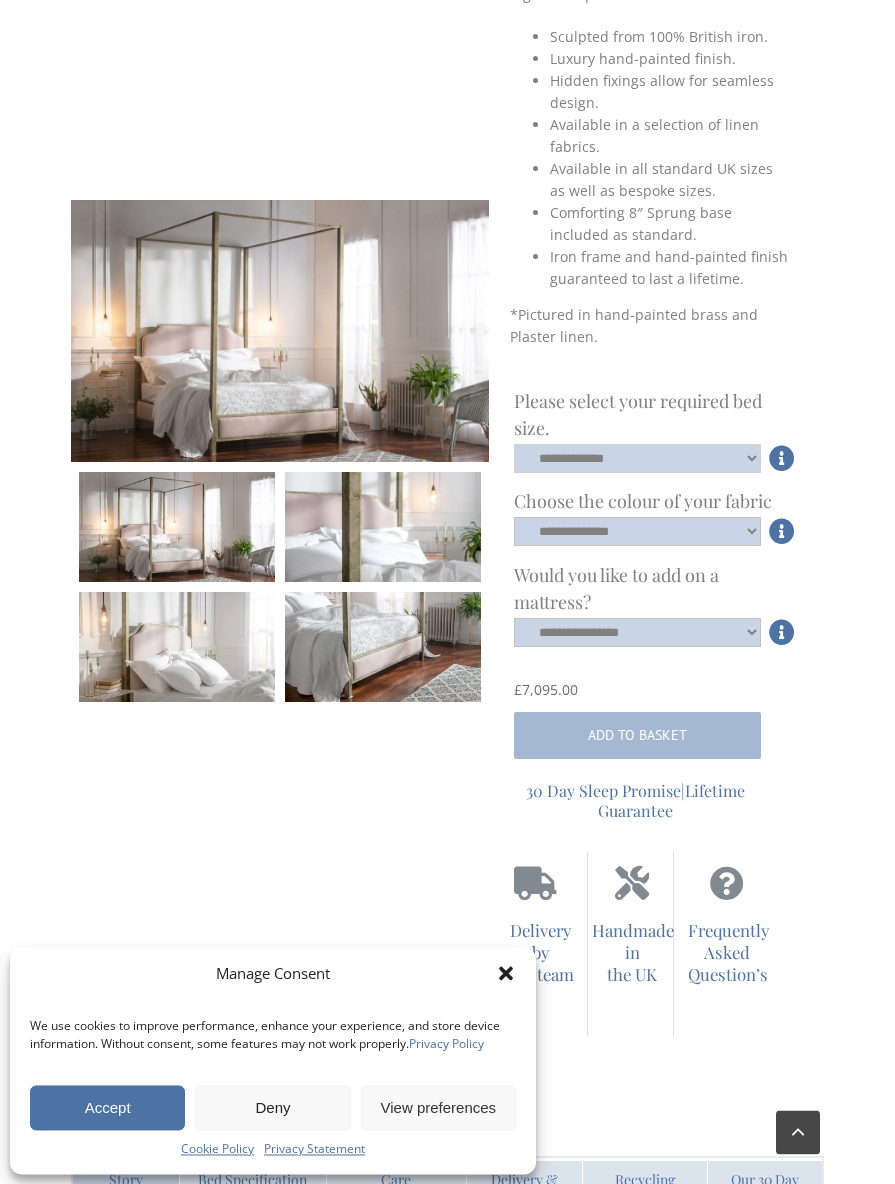 scroll, scrollTop: 824, scrollLeft: 0, axis: vertical 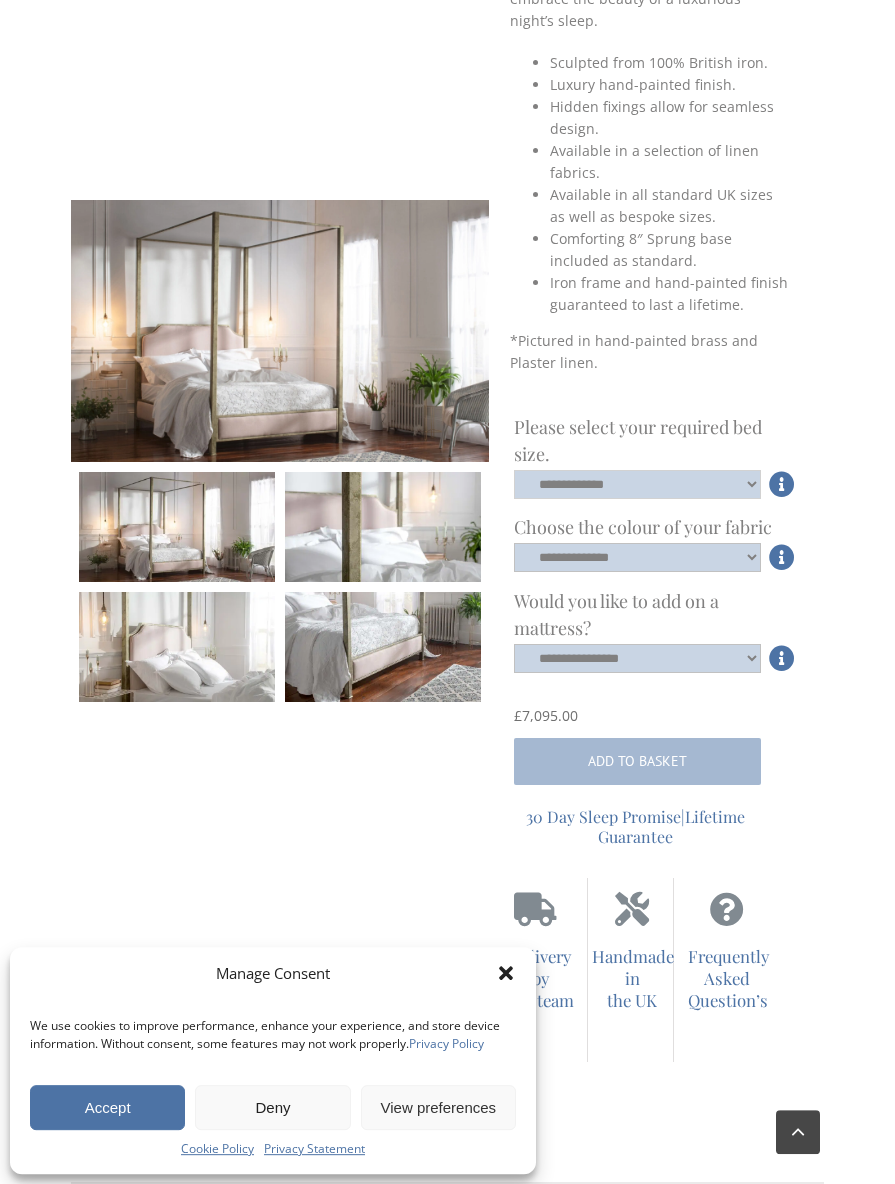 click on "**********" 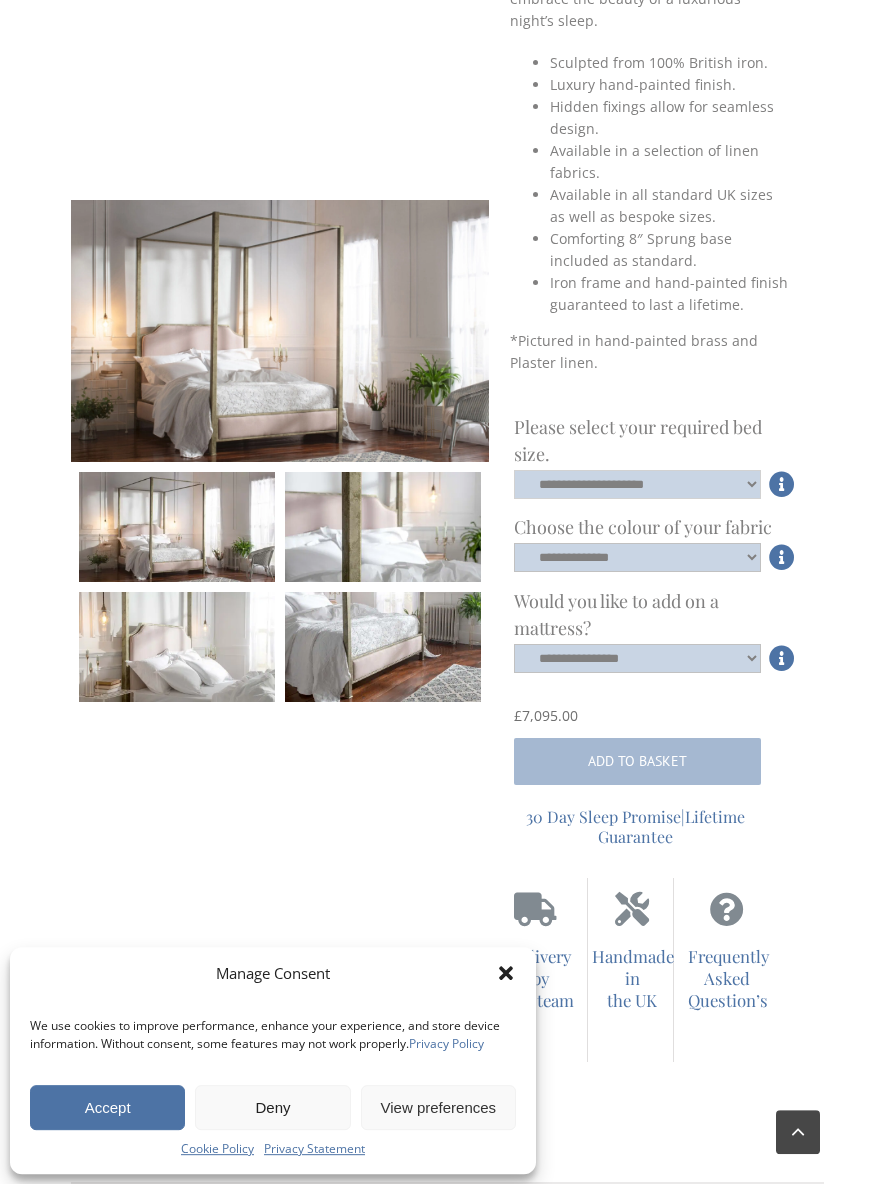 scroll, scrollTop: 824, scrollLeft: 0, axis: vertical 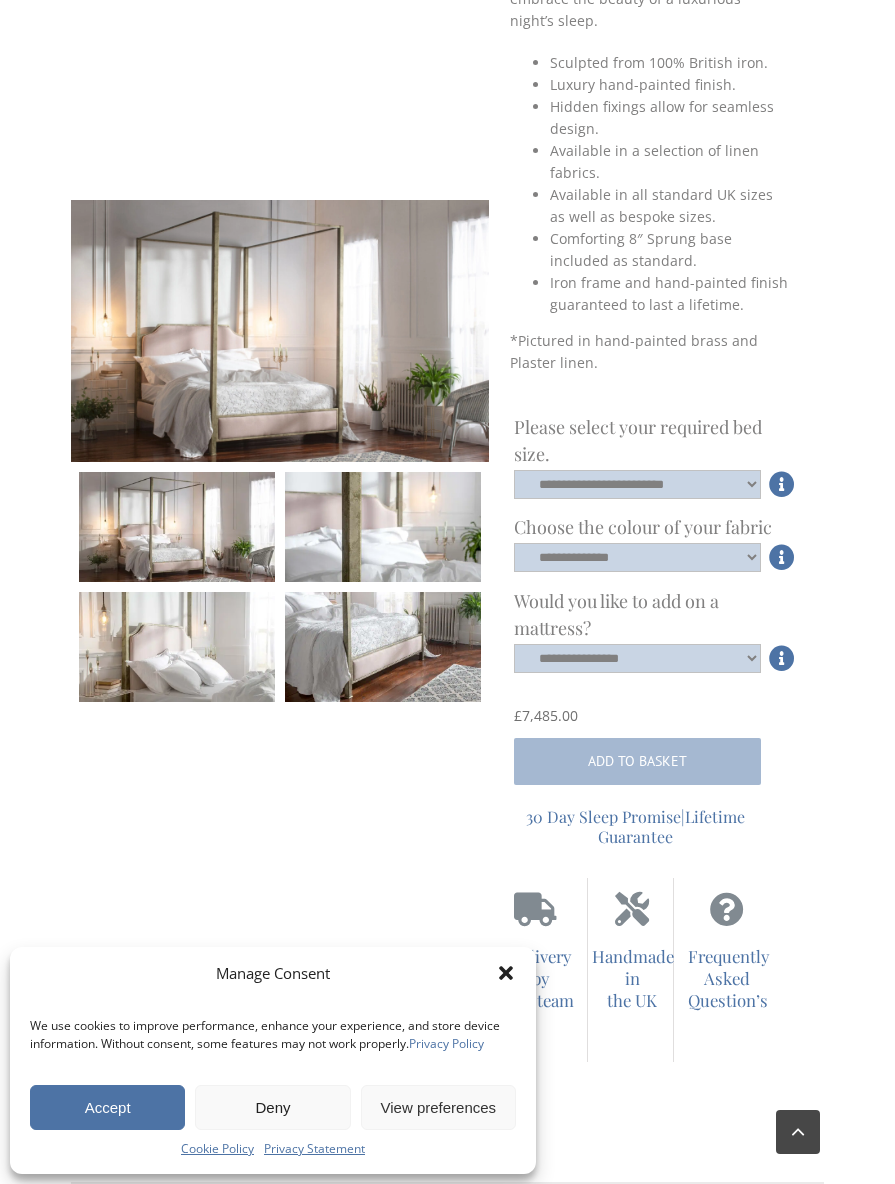 click at bounding box center [782, 557] 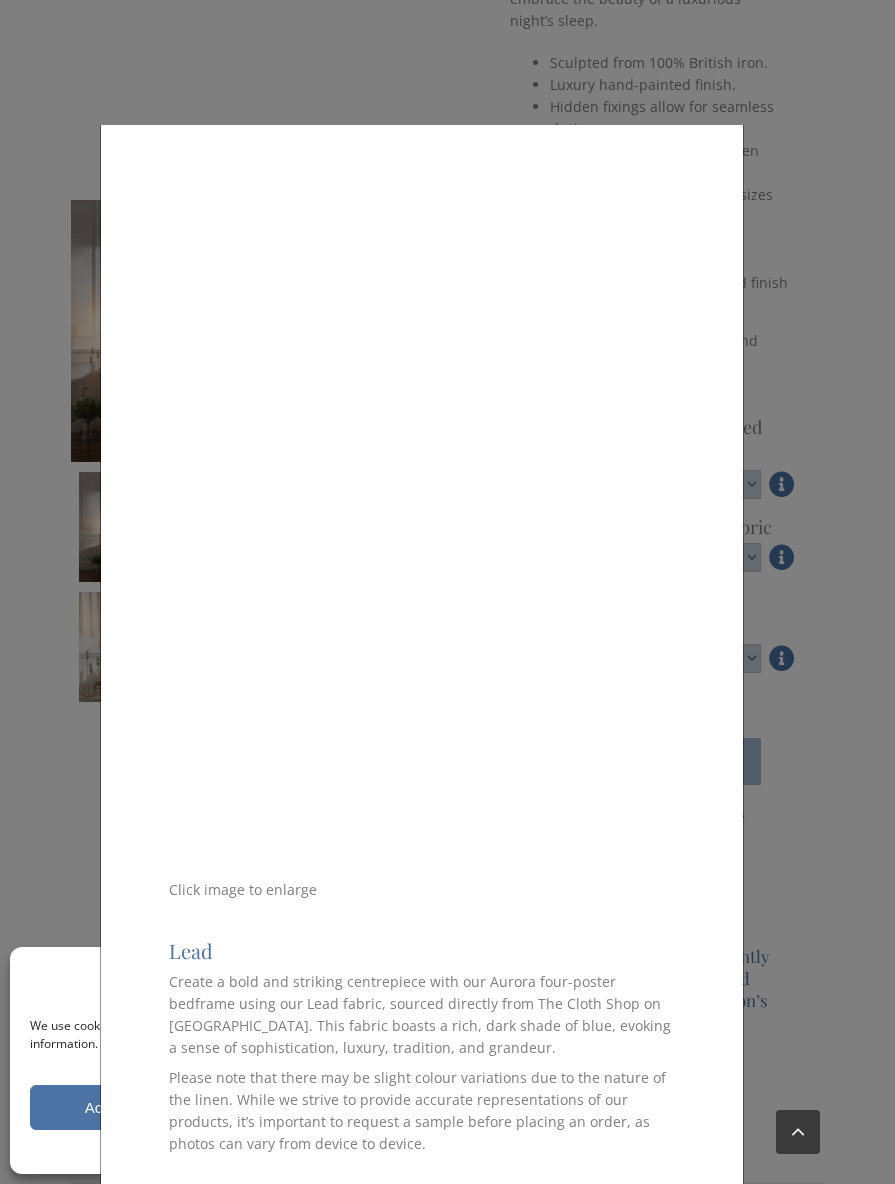 scroll, scrollTop: 1024, scrollLeft: 0, axis: vertical 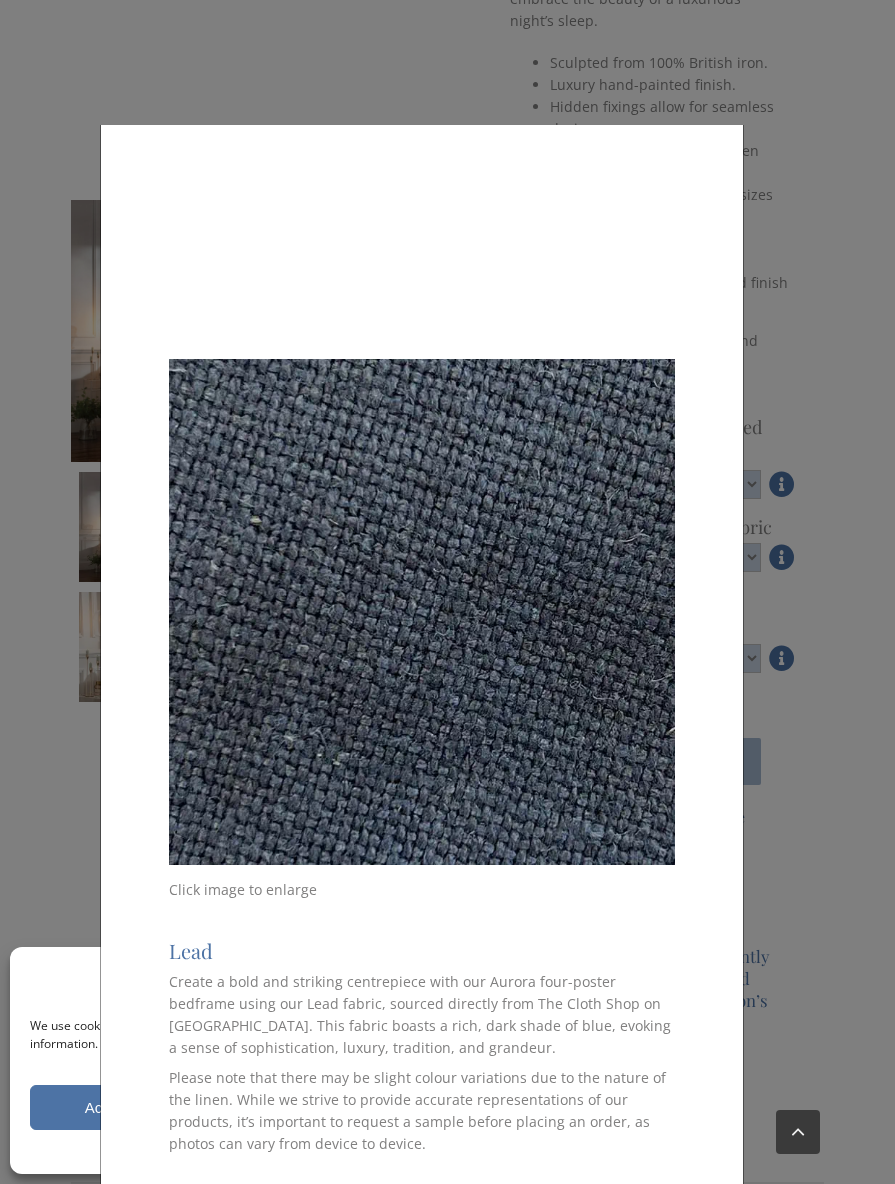 click on "×
Fabric Colours
Click image to enlarge
Plaster
Infuse a soft and blush touch to your Aurora four-poster bedframe with linen sourced directly from The Cloth Shop on Portobello Road with our Plaster fabric. With its pale and gentle hue, this blush pink colour with a hint of grey is inspired by the natural beauty of nature and offers a neutral tone that can be styled for a contemporary and organic look.
As with all linen, slight colour variations are expected, but we strive to represent the colour online accurately. Please remember that colours vary on different devices, and we encourage you to request a sample before placing an order.
Click image to enlarge
Lead
Create a bold and striking centrepiece with our Aurora four-poster bedframe using our Lead fabric, sourced directly from The Cloth Shop on Portobello Road. This fabric boasts a rich, dark shade of blue, evoking a sense of sophistication, luxury, tradition, and grandeur." at bounding box center (447, 592) 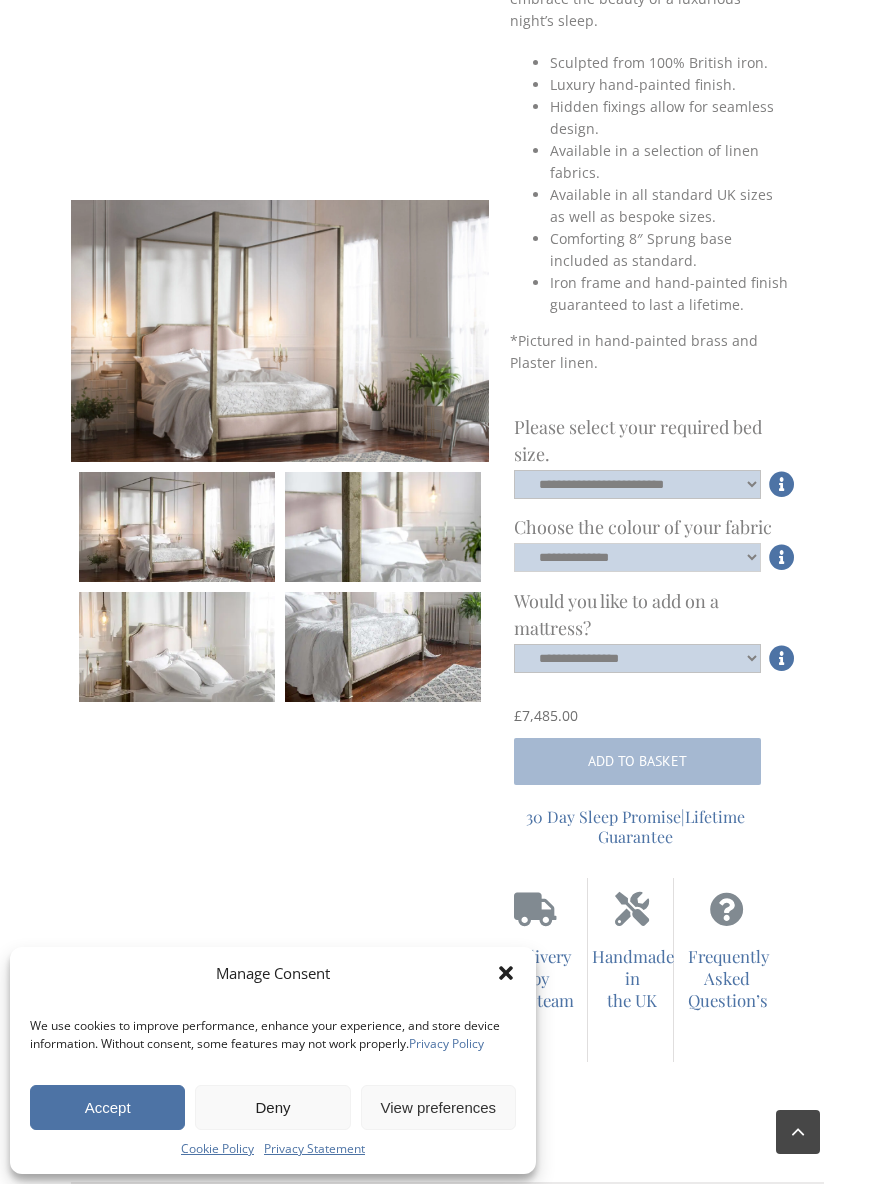 click on "**********" 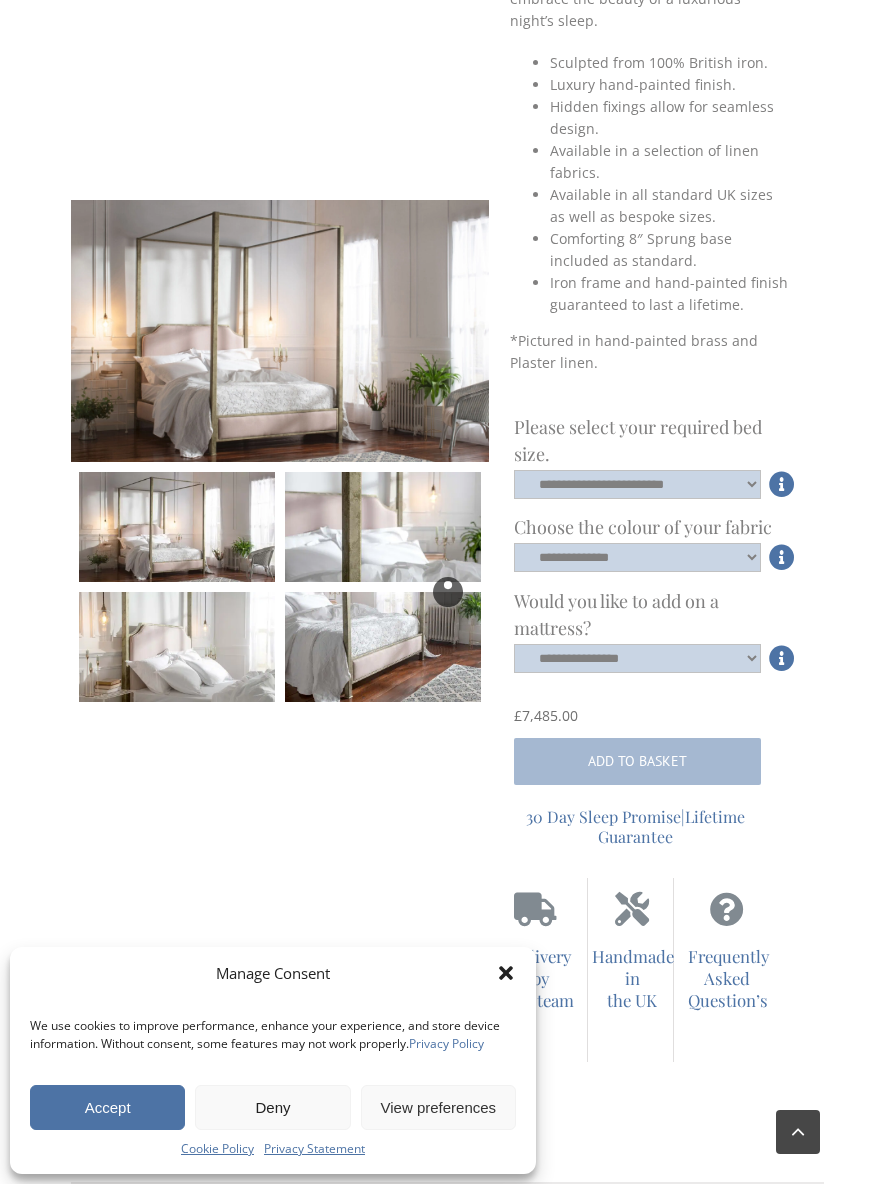 click at bounding box center (447, 592) 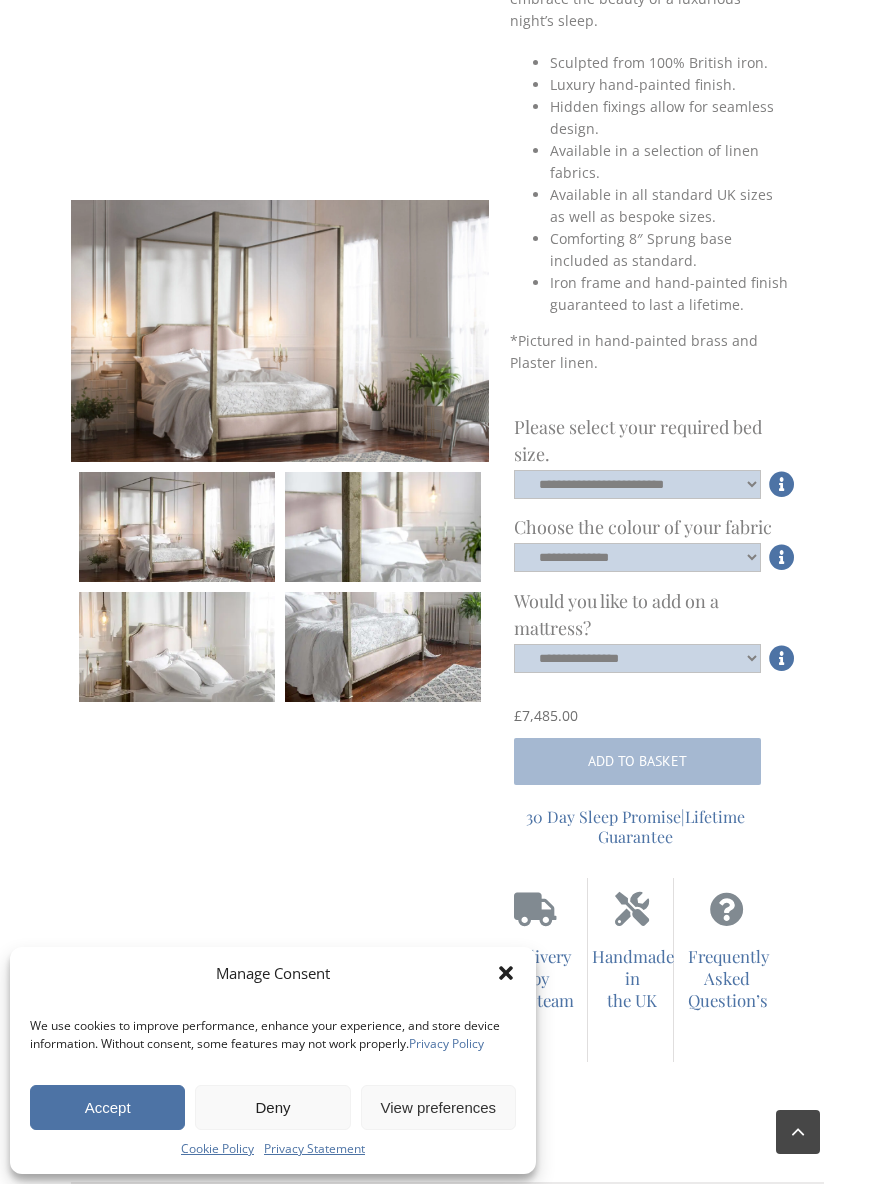 click at bounding box center [782, 557] 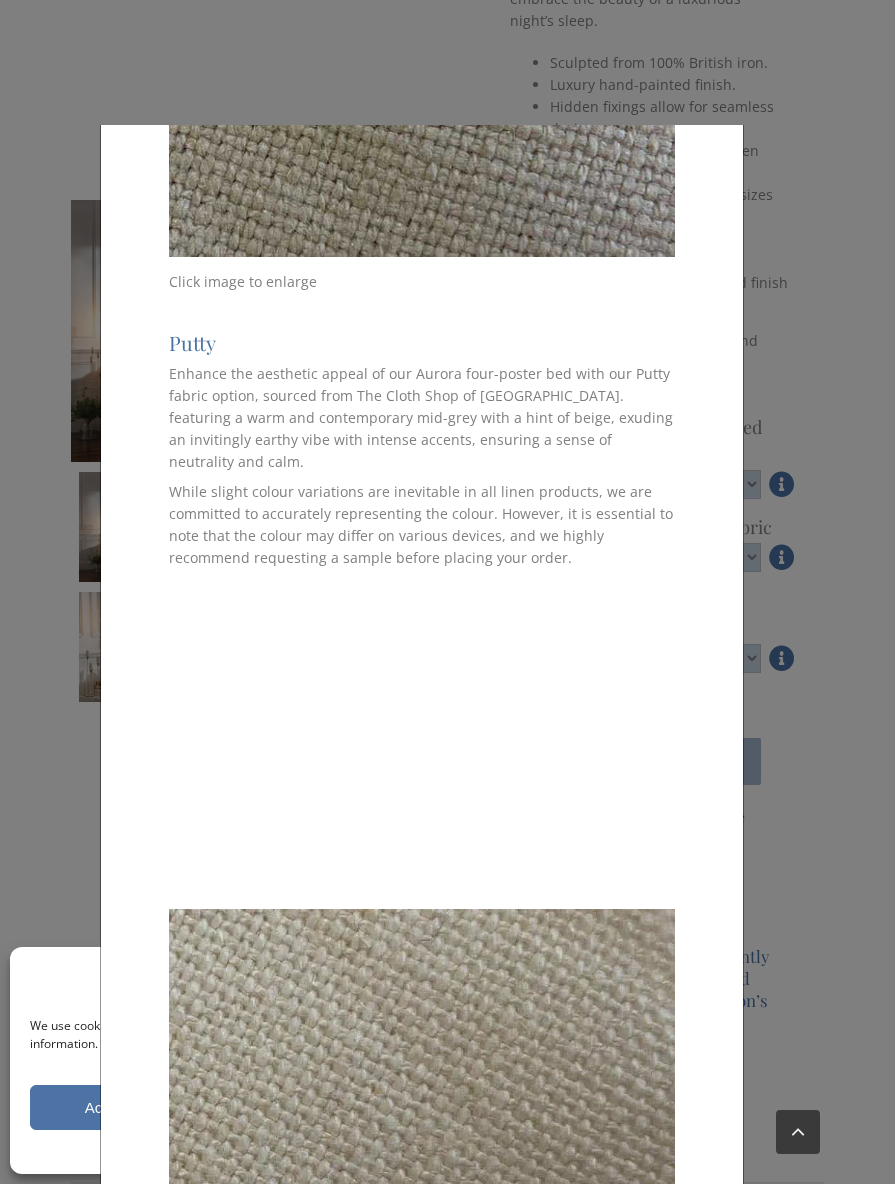 scroll, scrollTop: 2790, scrollLeft: 0, axis: vertical 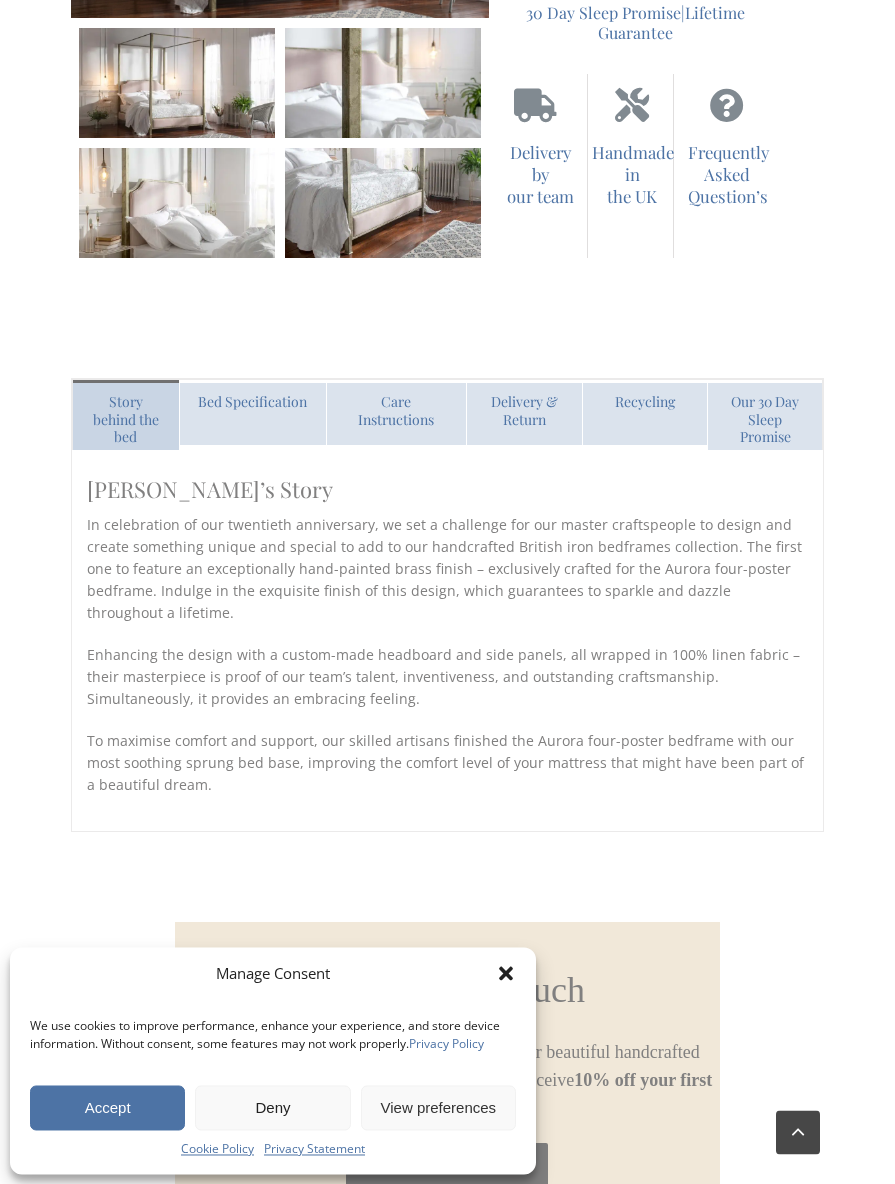click on "Bed Specification" at bounding box center [252, 402] 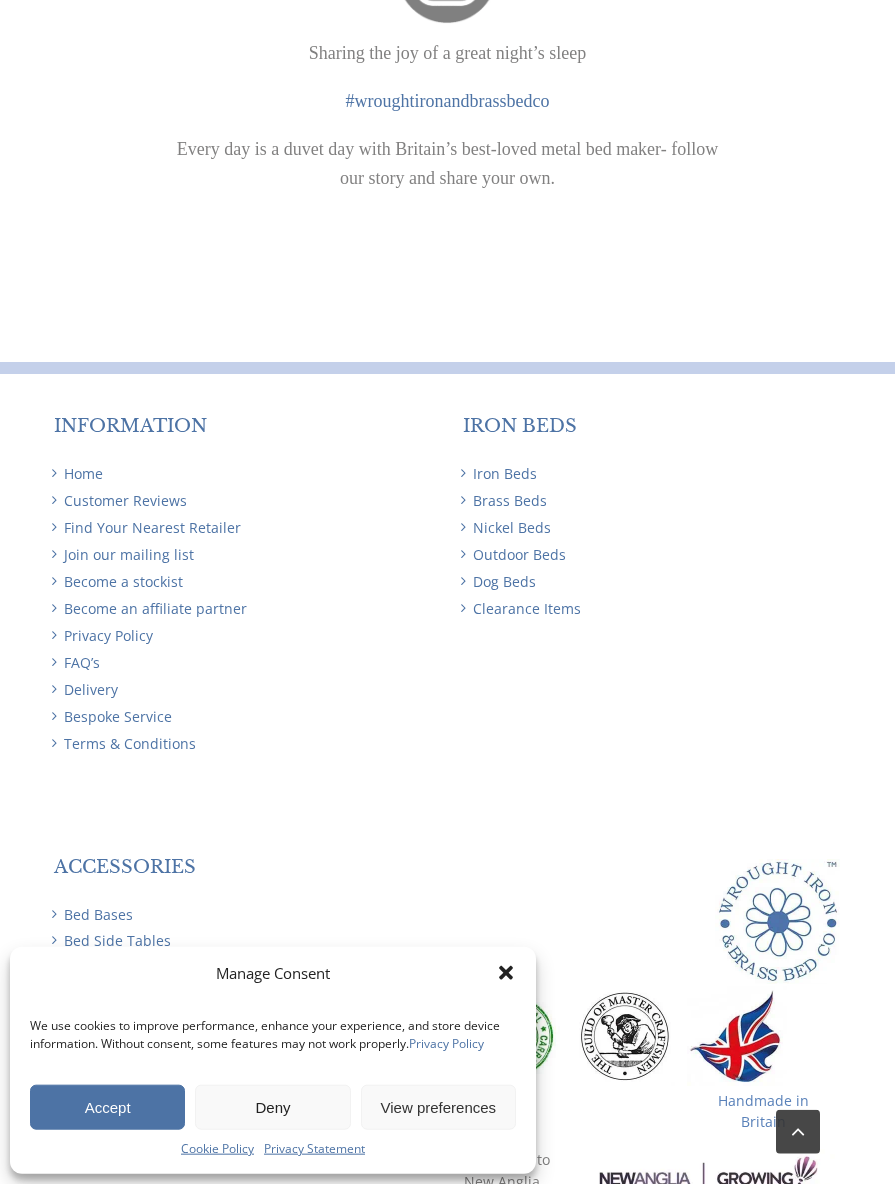 scroll, scrollTop: 4508, scrollLeft: 0, axis: vertical 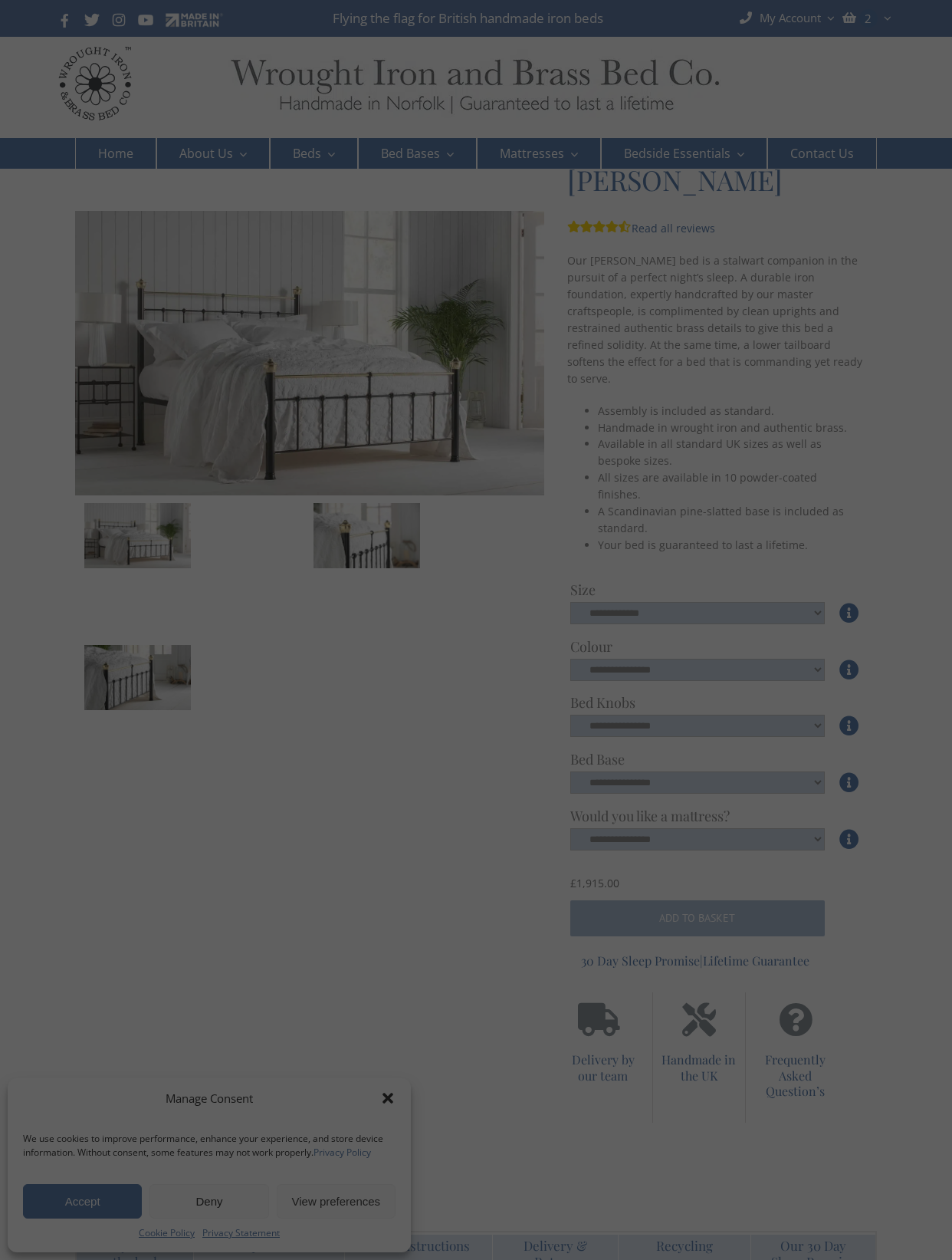click at bounding box center [476, 630] 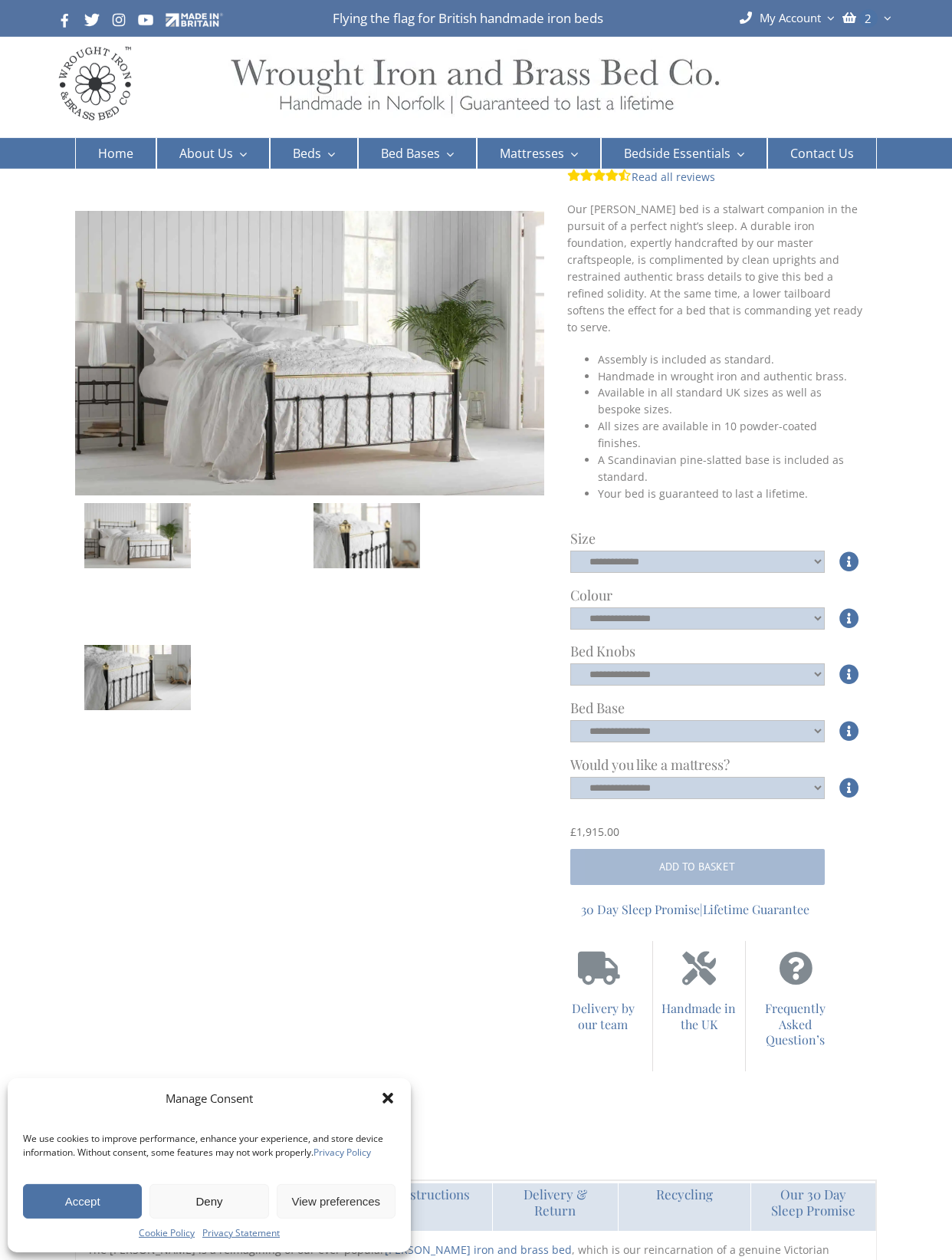 scroll, scrollTop: 92, scrollLeft: 0, axis: vertical 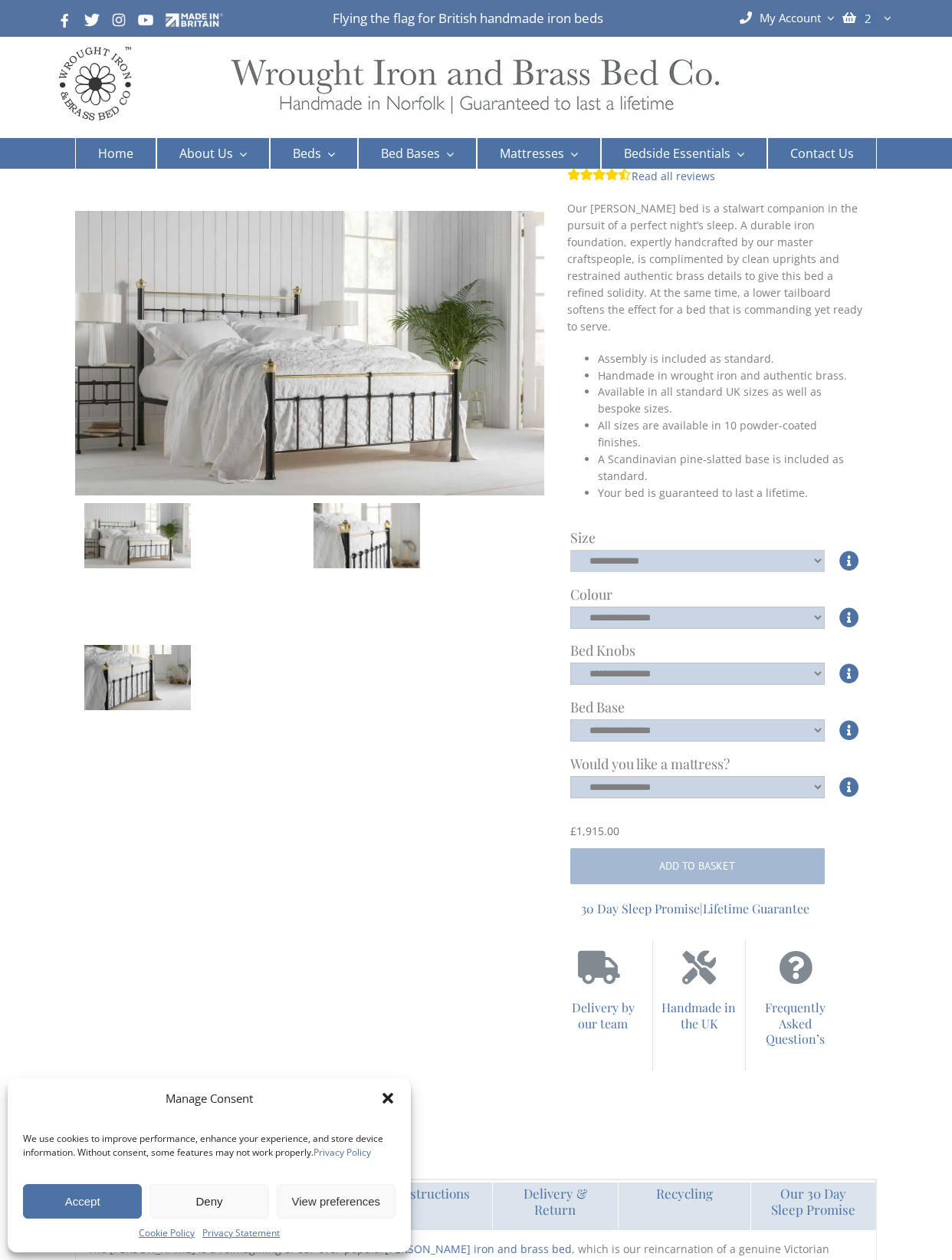 click on "**********" 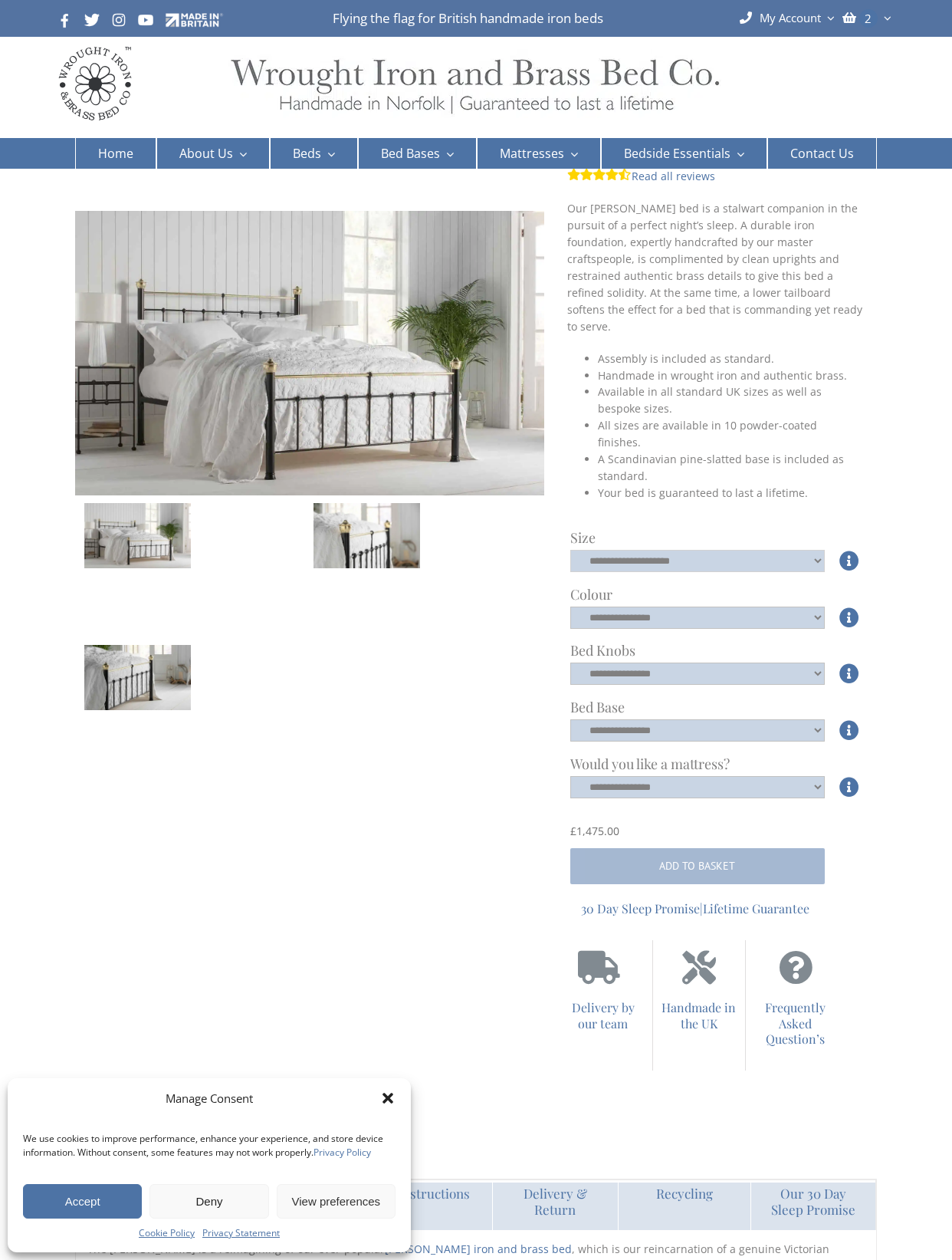 click on "**********" 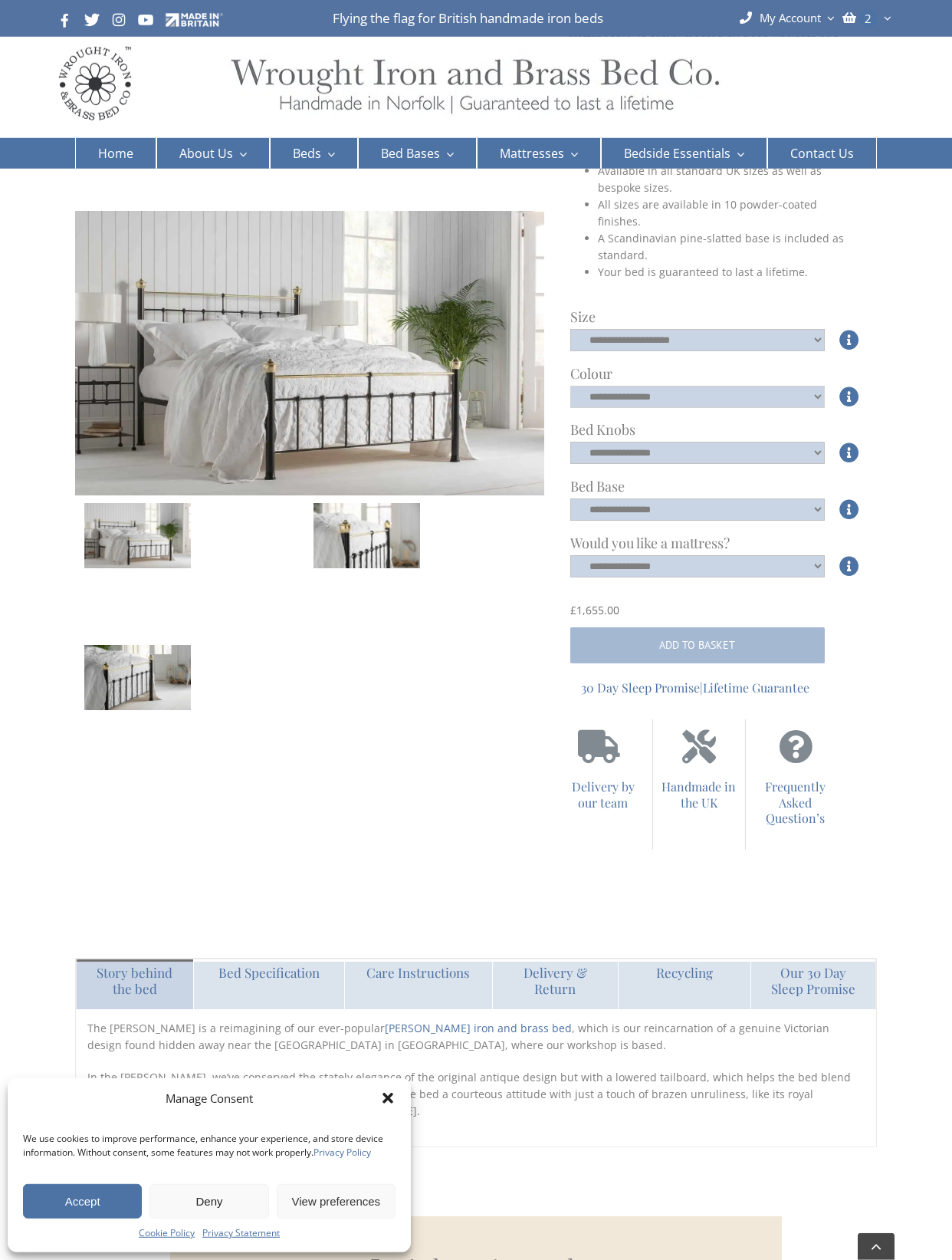 click on "**********" 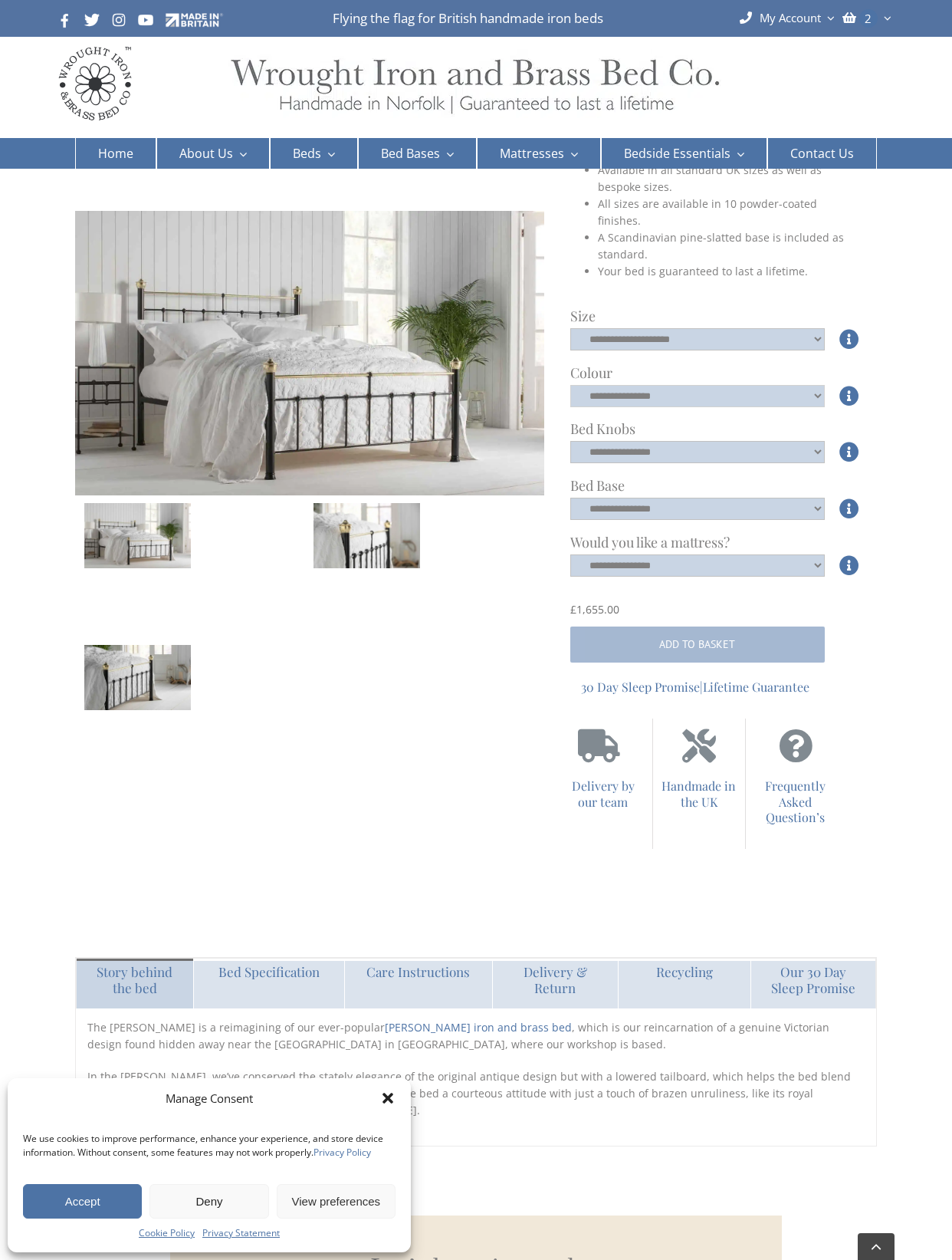 select on "*****" 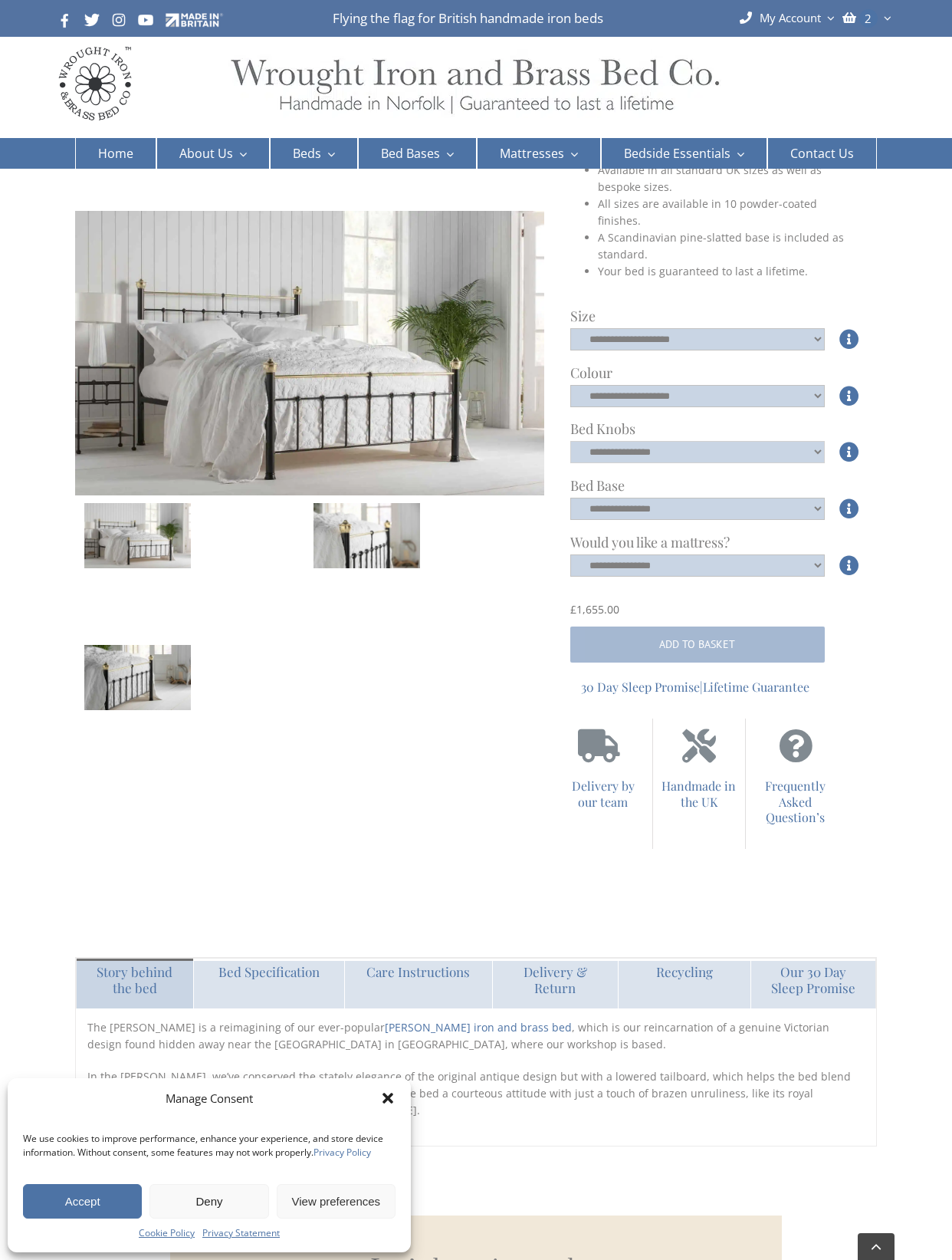 click on "**********" 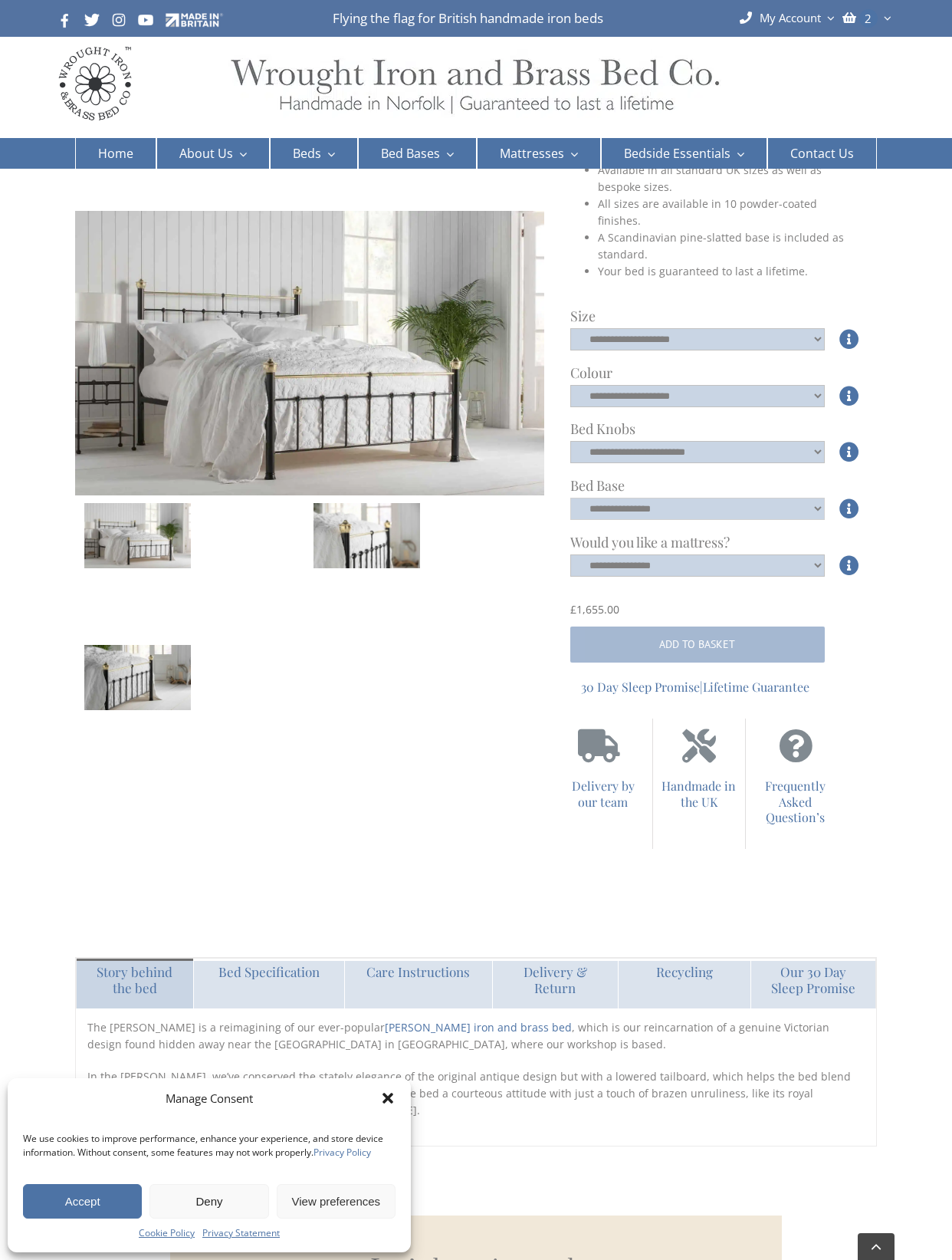 click on "**********" 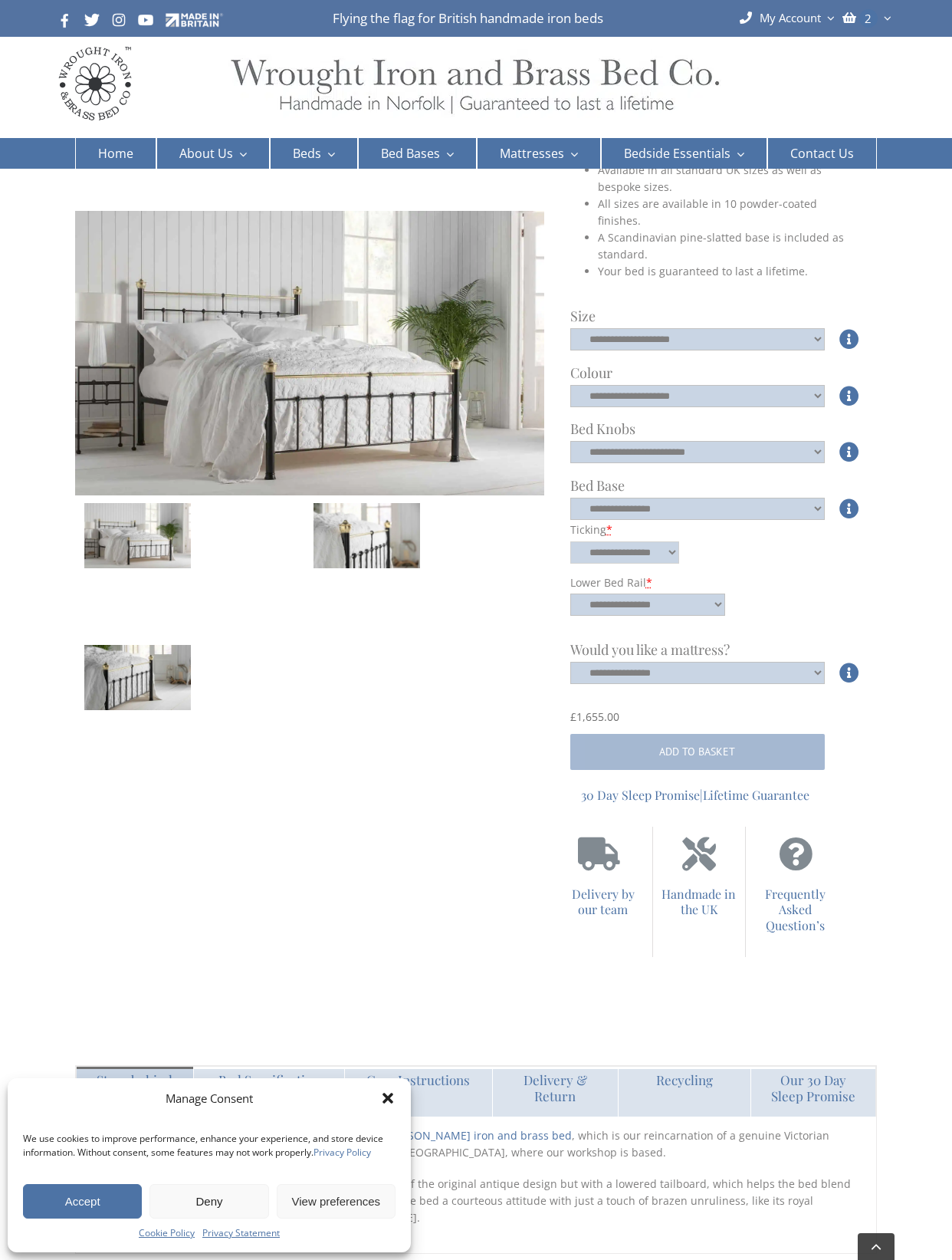 click on "**********" at bounding box center [625, 552] 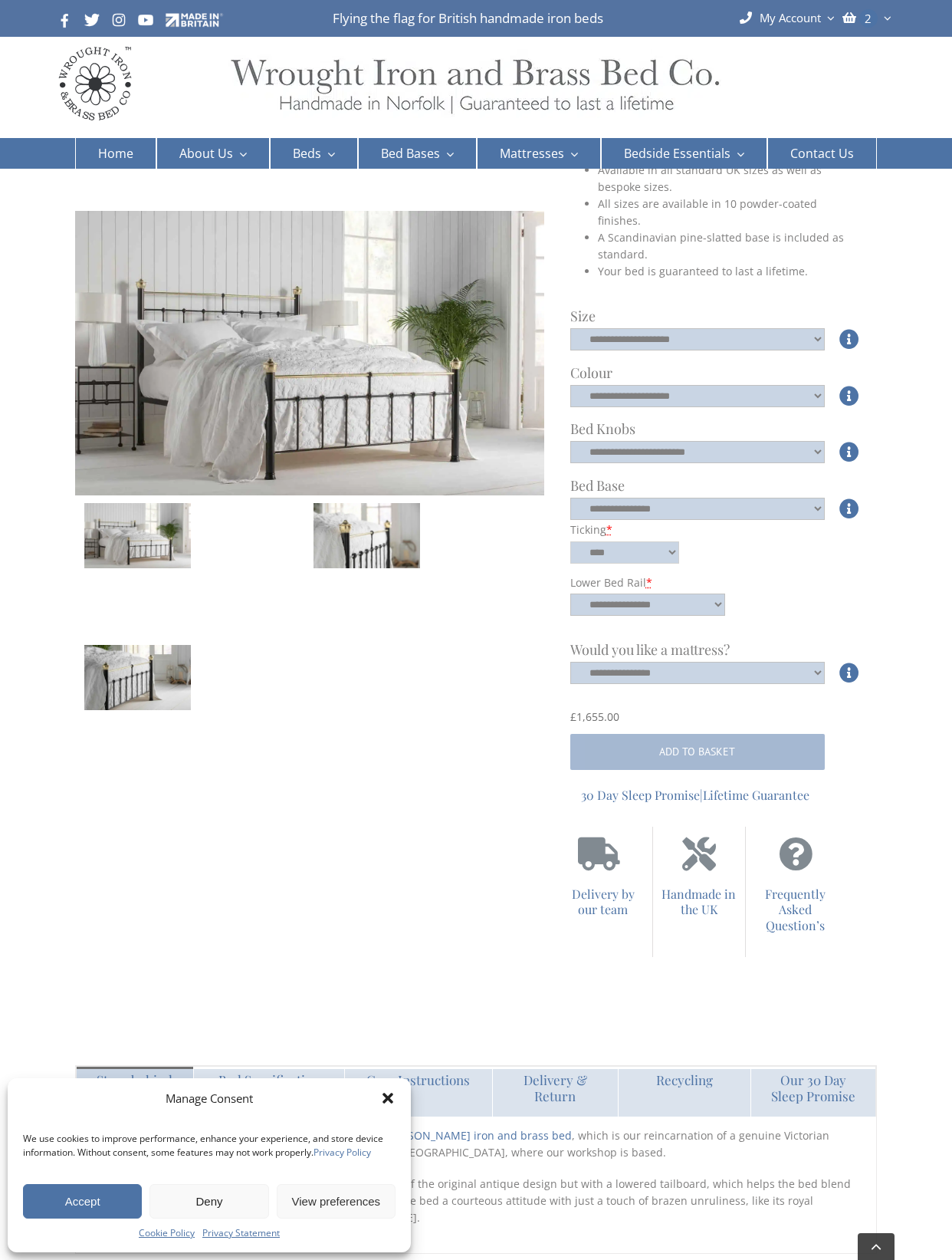 select on "****" 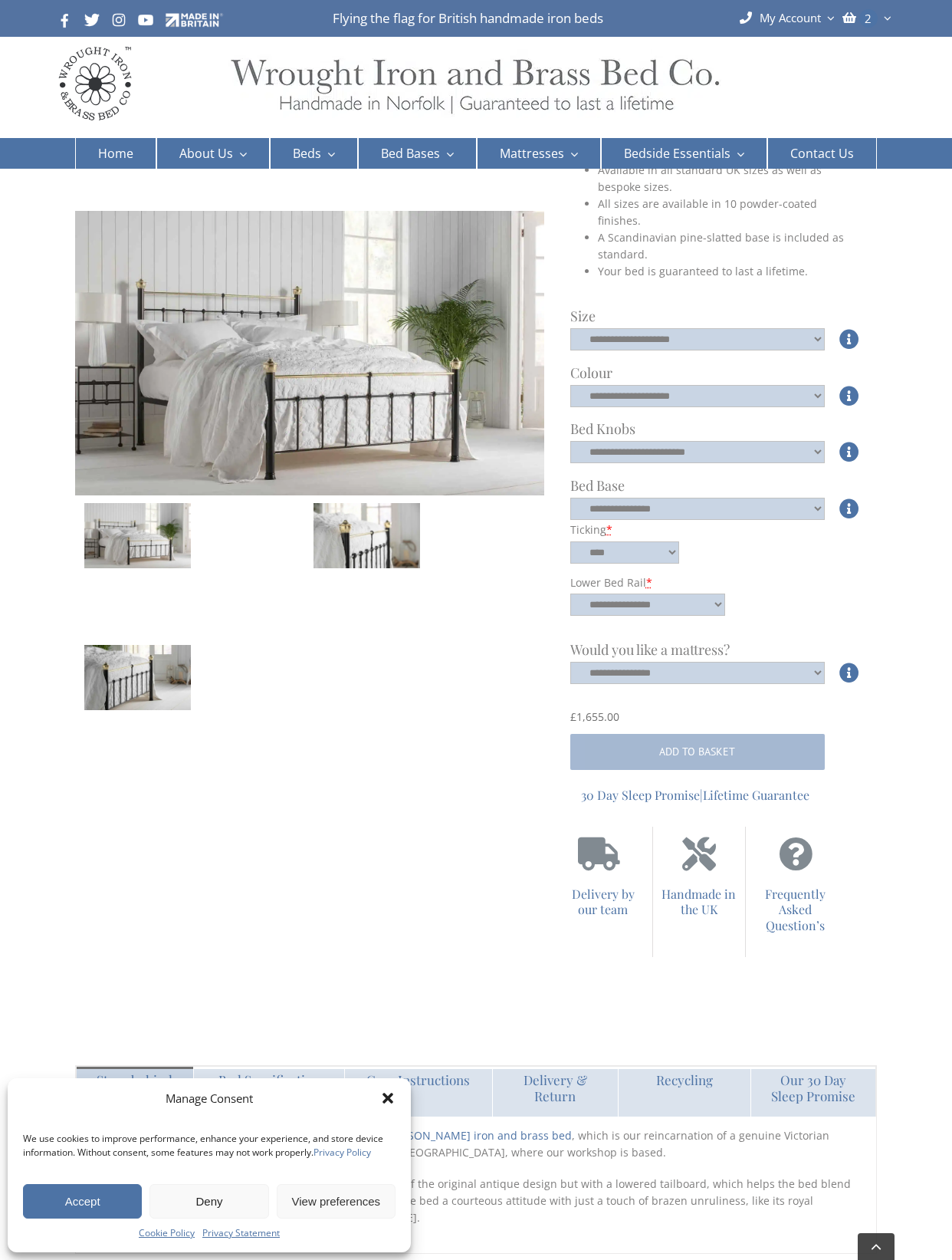 click on "*" 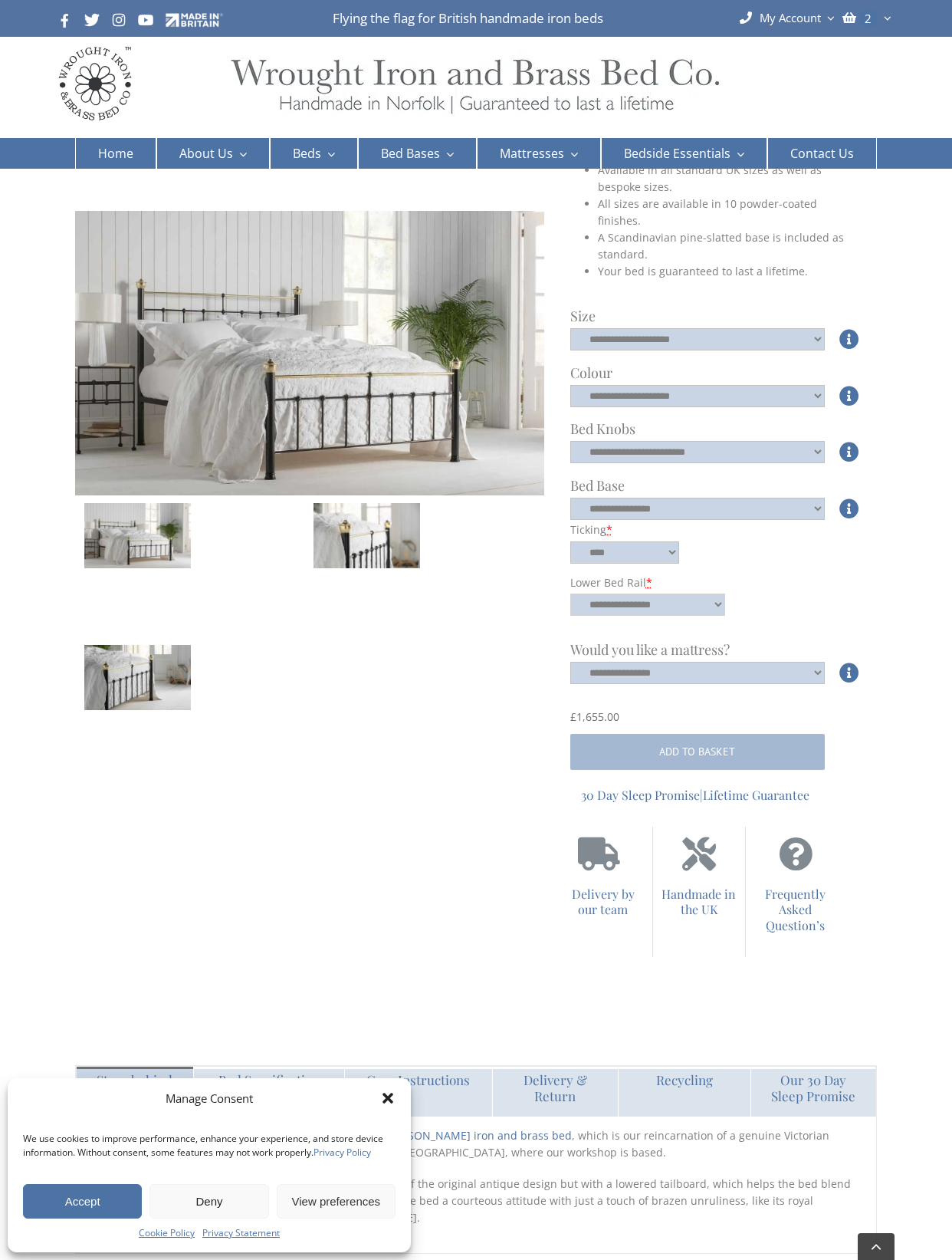 click on "**********" at bounding box center [648, 604] 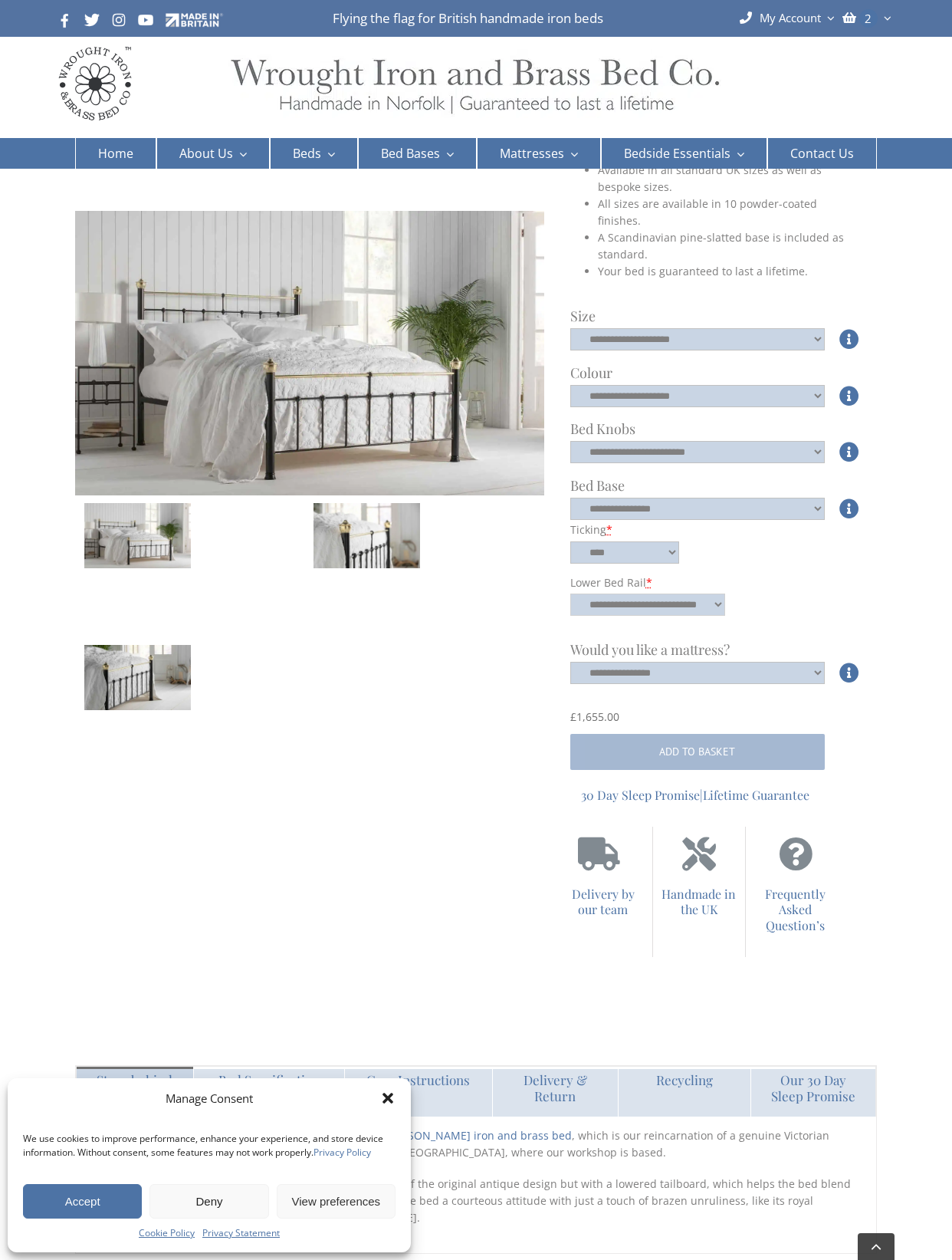 select on "****" 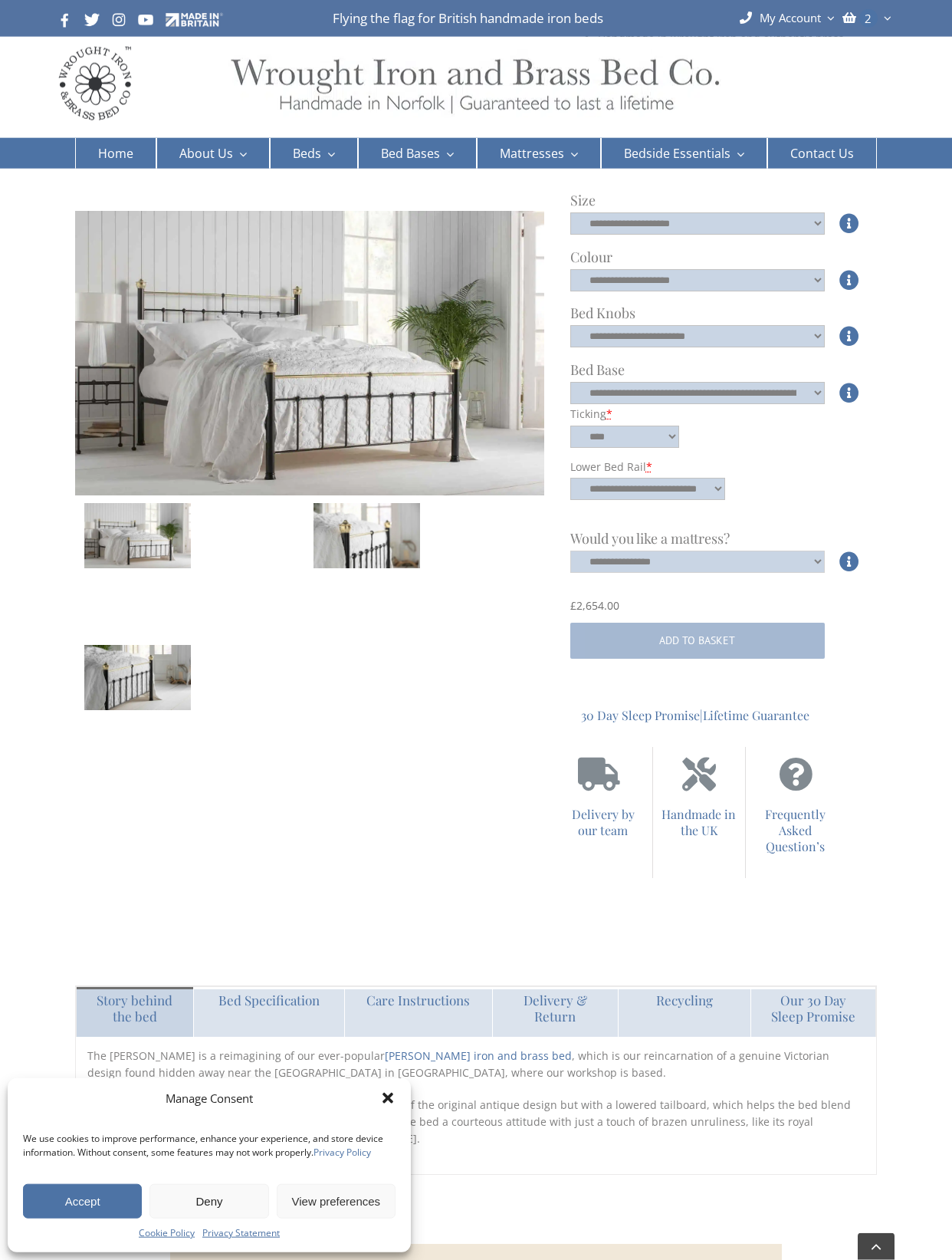 click on "**********" at bounding box center [698, 561] 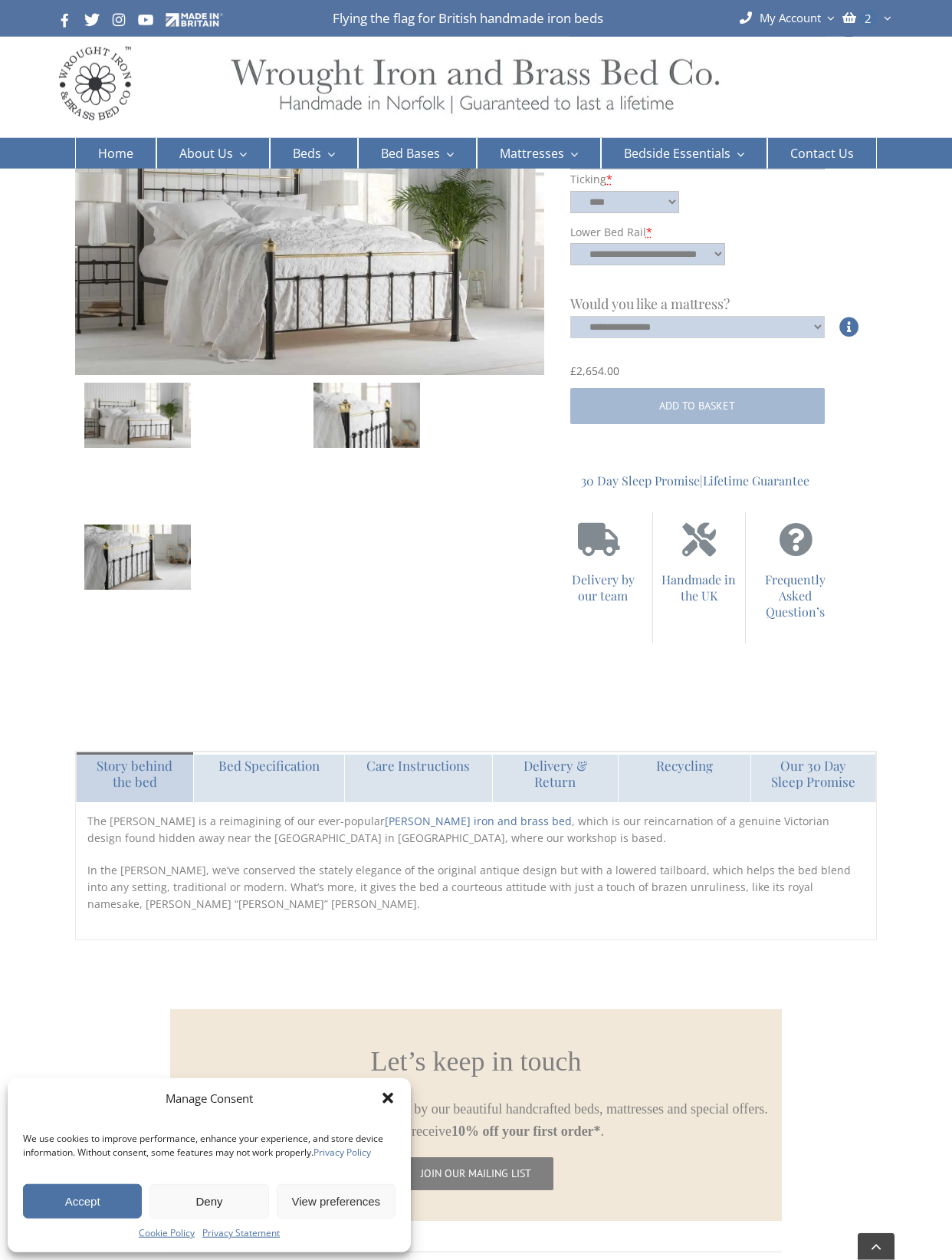 scroll, scrollTop: 961, scrollLeft: 0, axis: vertical 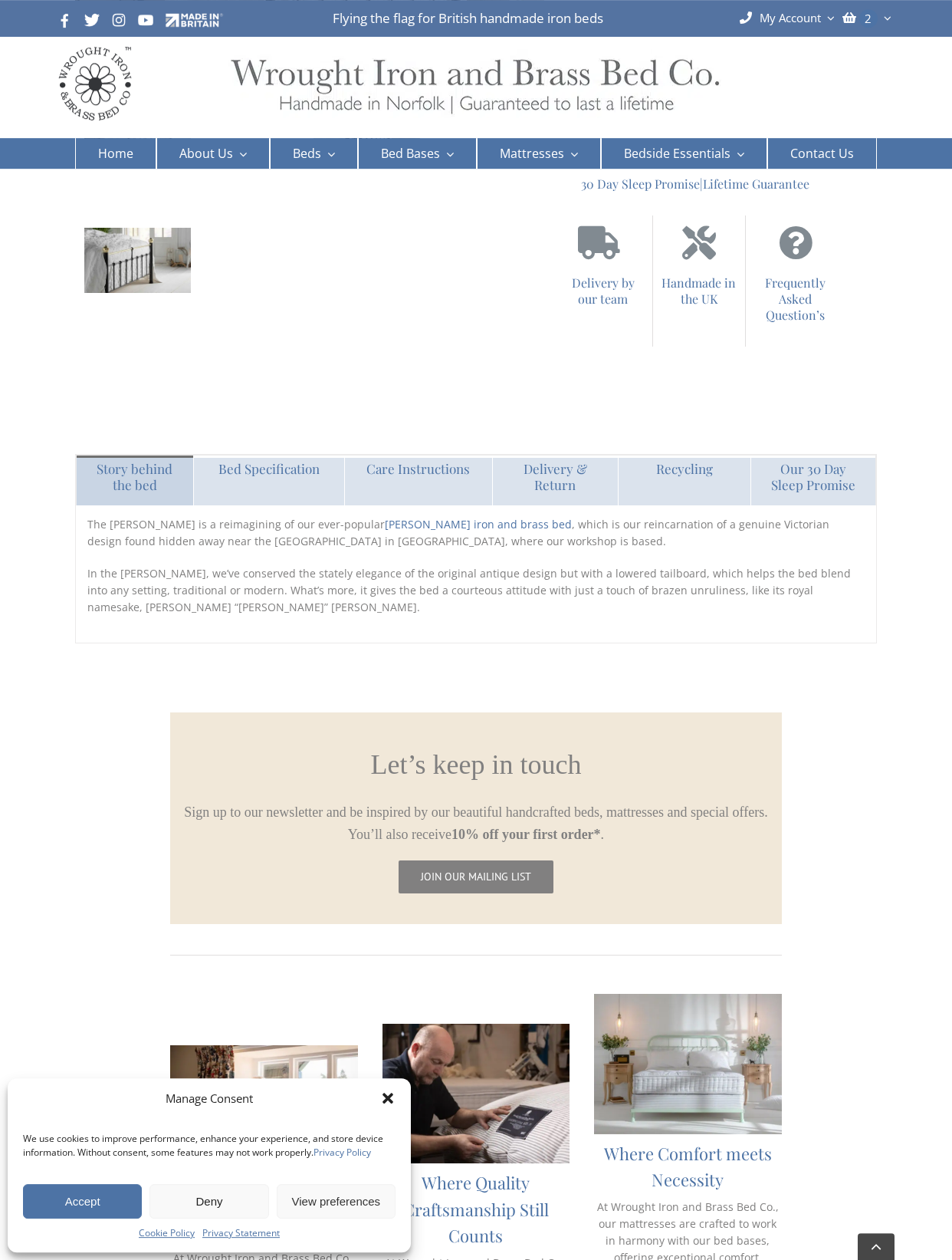 click on "Frequently Asked
Question’s" at bounding box center (796, 299) 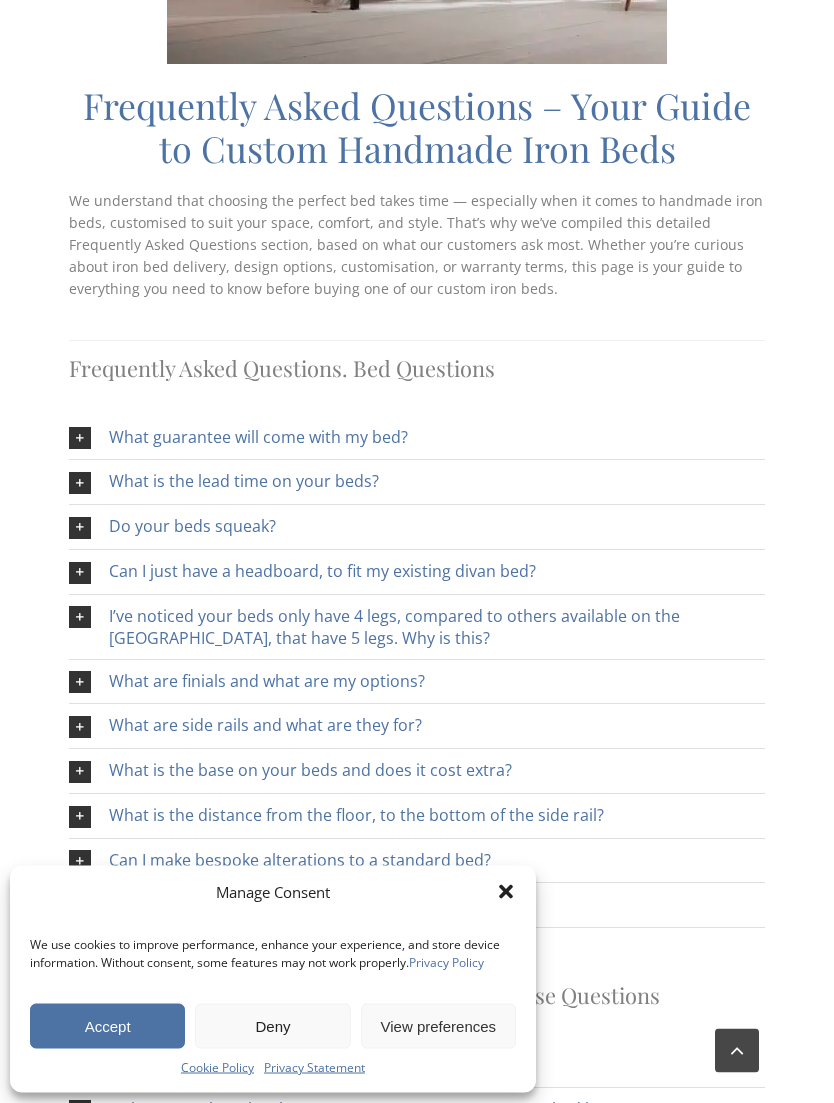 scroll, scrollTop: 480, scrollLeft: 0, axis: vertical 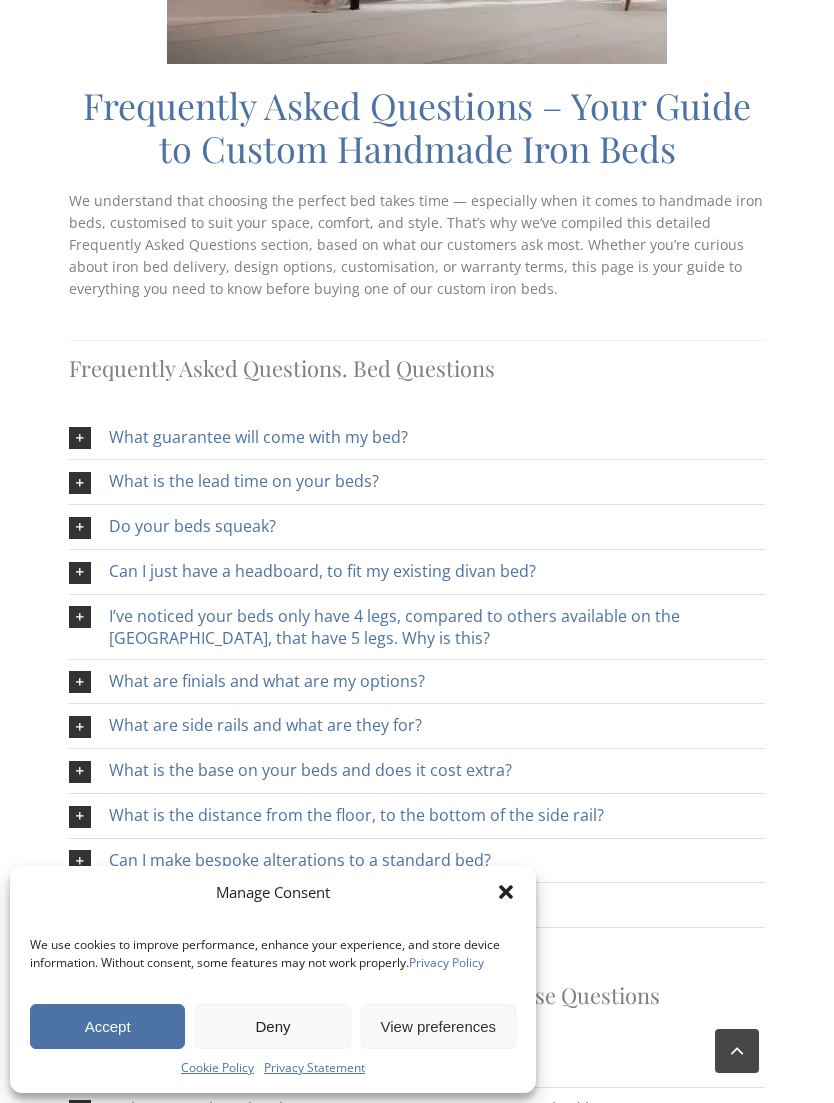 click at bounding box center [80, 438] 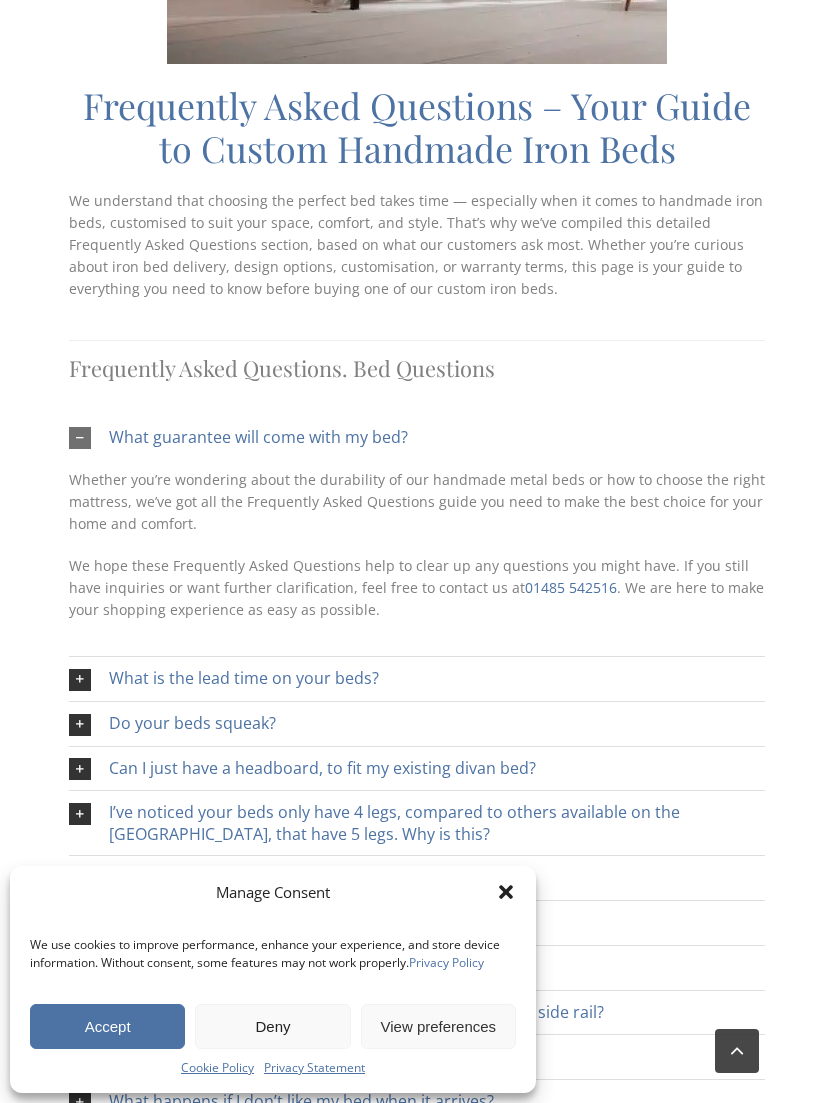 click at bounding box center [80, 438] 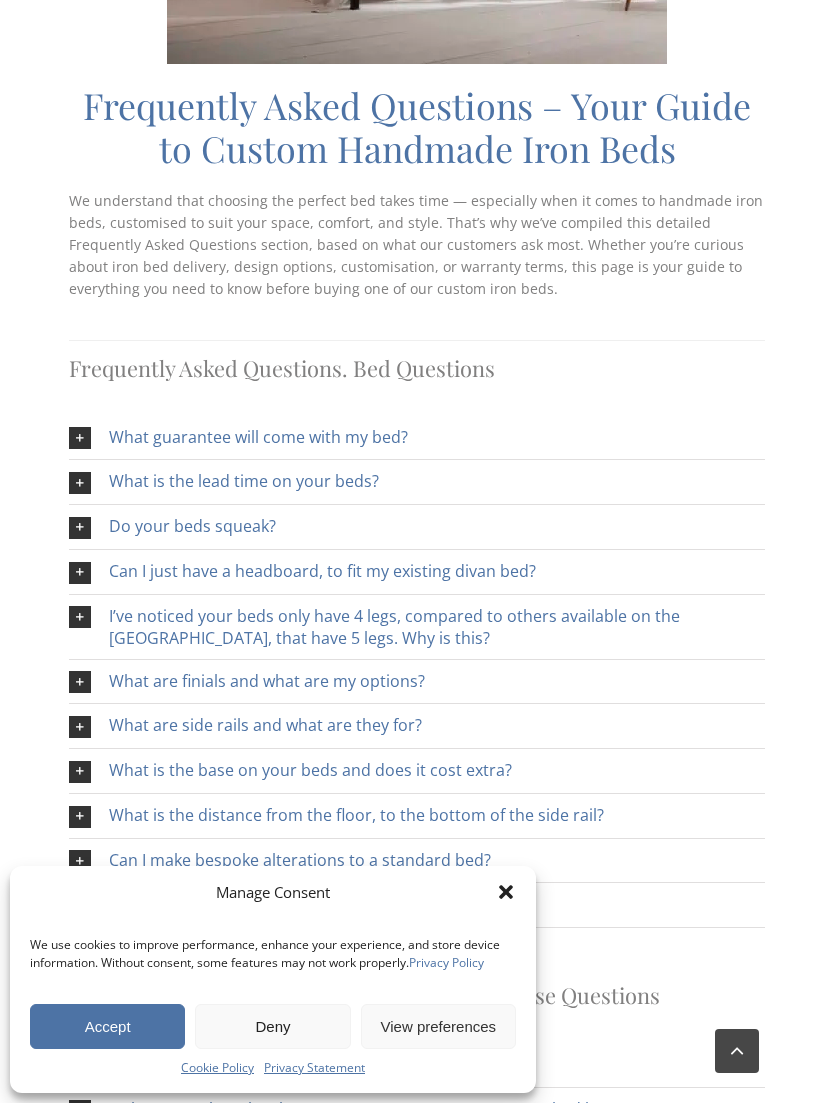 click on "Frequently Asked Questions. Bed Questions What guarantee will come with my bed?
Whether you’re wondering about the durability of our handmade metal beds or how to choose the right mattress, we’ve got all the Frequently Asked Questions guide you need to make the best choice for your home and comfort.
We hope these Frequently Asked Questions help to clear up any questions you might have. If you still have inquiries or want further clarification, feel free to contact us at  01485 542516 . We are here to make your shopping experience as easy as possible.
What is the lead time on your beds?
Frequently Asked Questions. We will always try and deliver your bed as soon as possible, however as a rough guide our lead times are;
Iron Beds  – up to 6 weeks
Brass Beds  – up to 8 weeks
Nickel Beds  – up to 10 weeks
Copper Beds  – up to 10 weeks
If you are on a tight turnaround or need your bed sooner than indicated. Please call our showroom on  01485 542516  and we shall see what we can do." at bounding box center (417, 654) 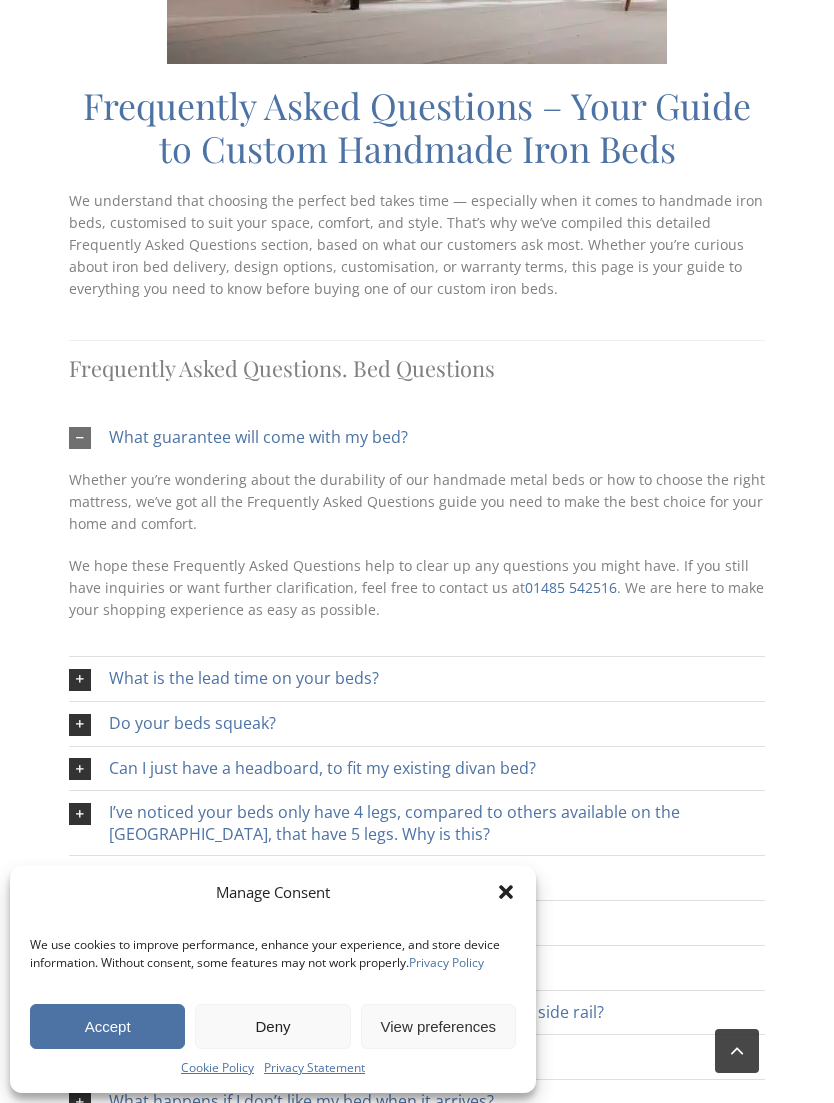 click at bounding box center [80, 680] 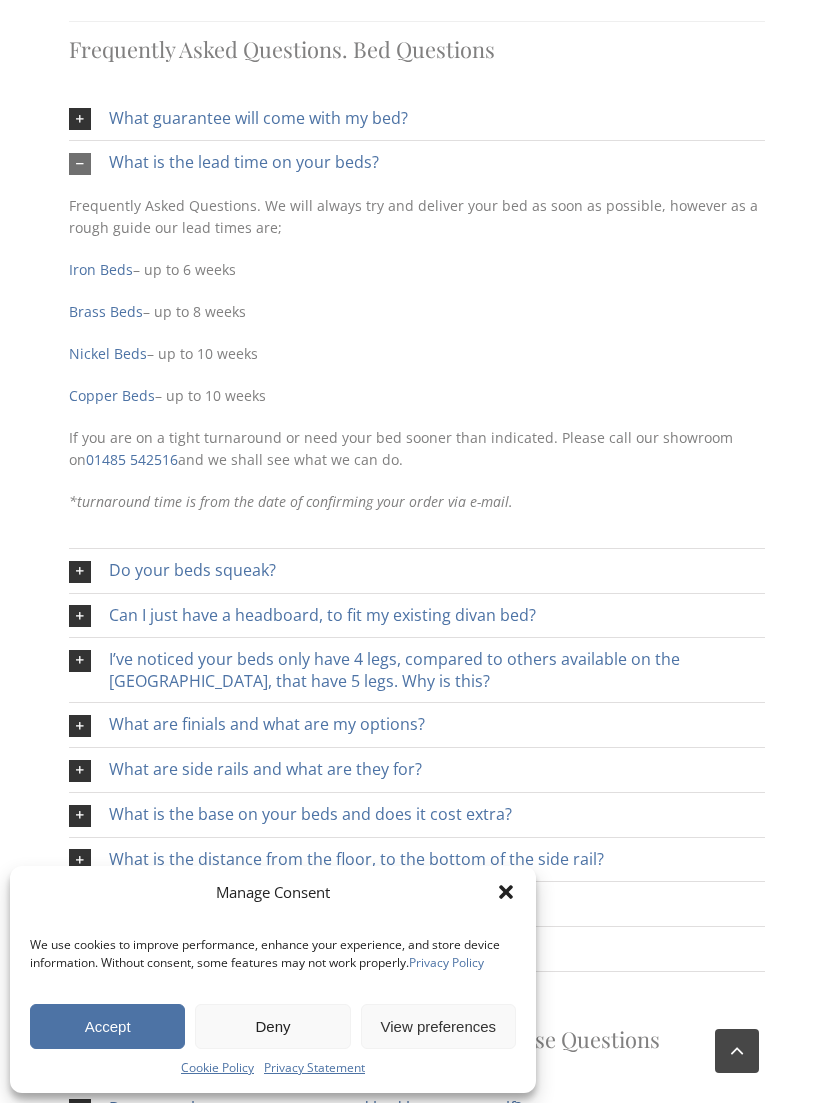 scroll, scrollTop: 760, scrollLeft: 0, axis: vertical 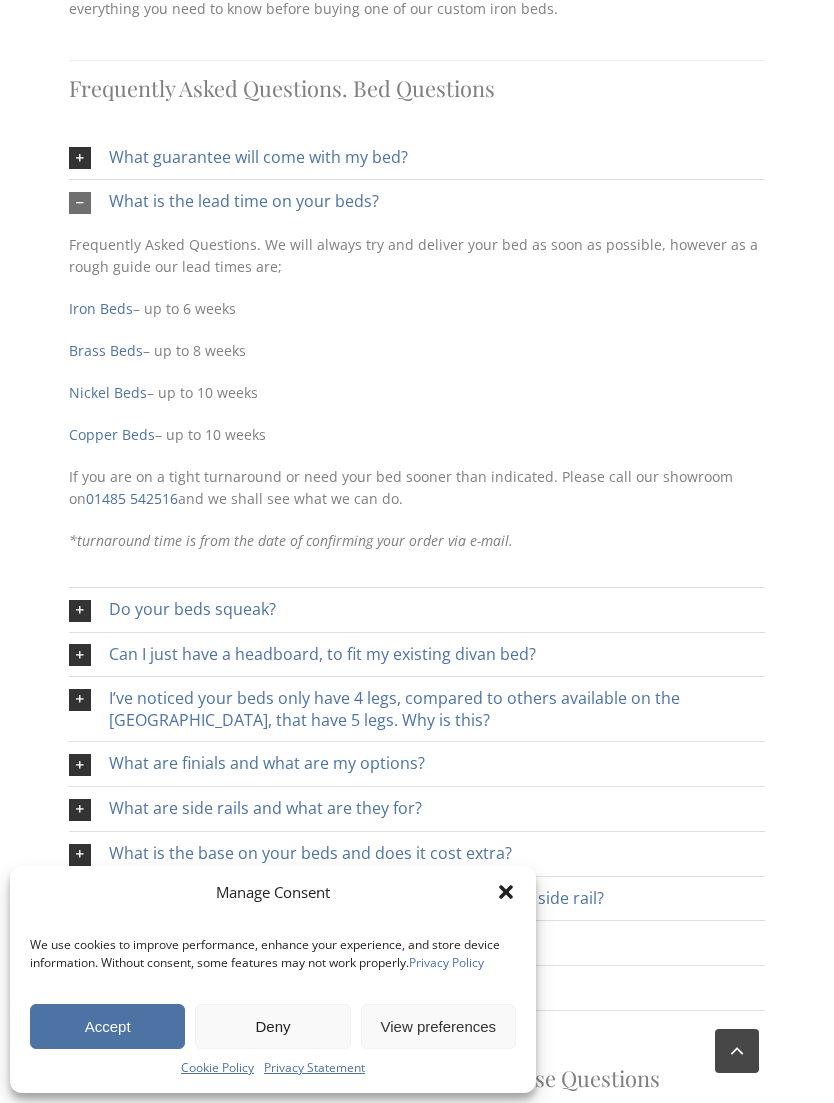 click on "Copper Beds" at bounding box center [112, 434] 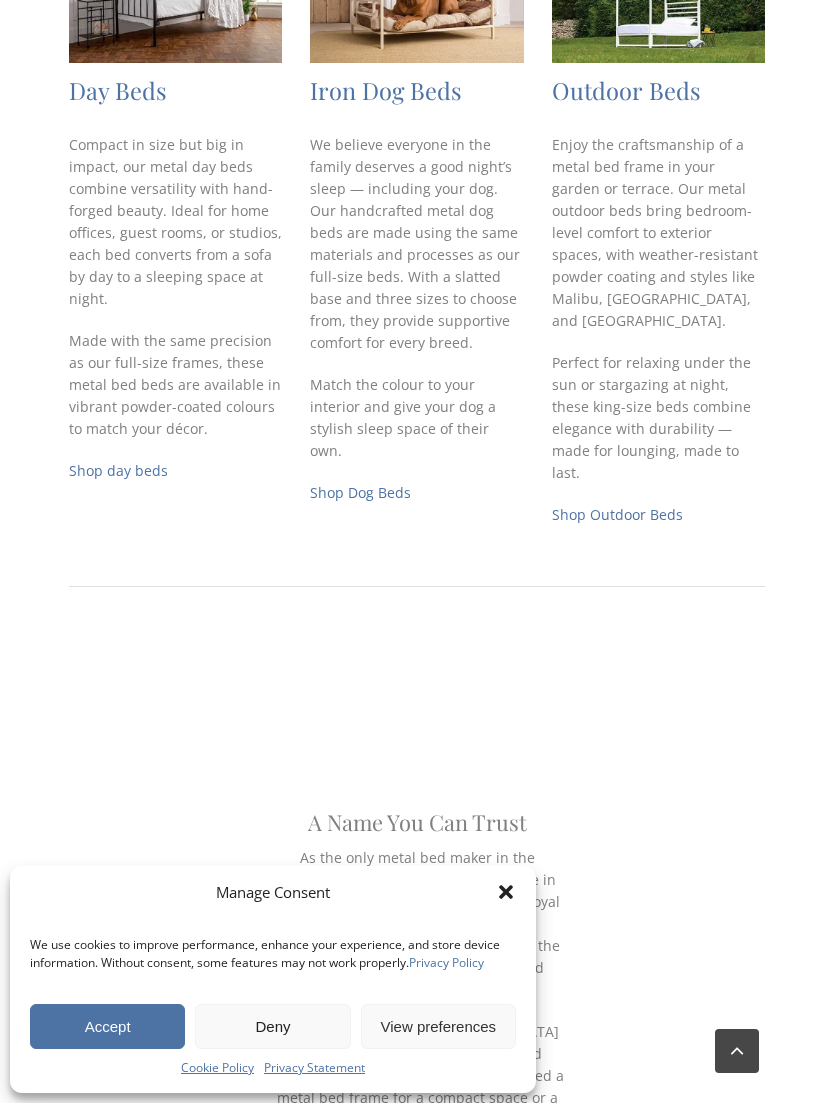 scroll, scrollTop: 1137, scrollLeft: 0, axis: vertical 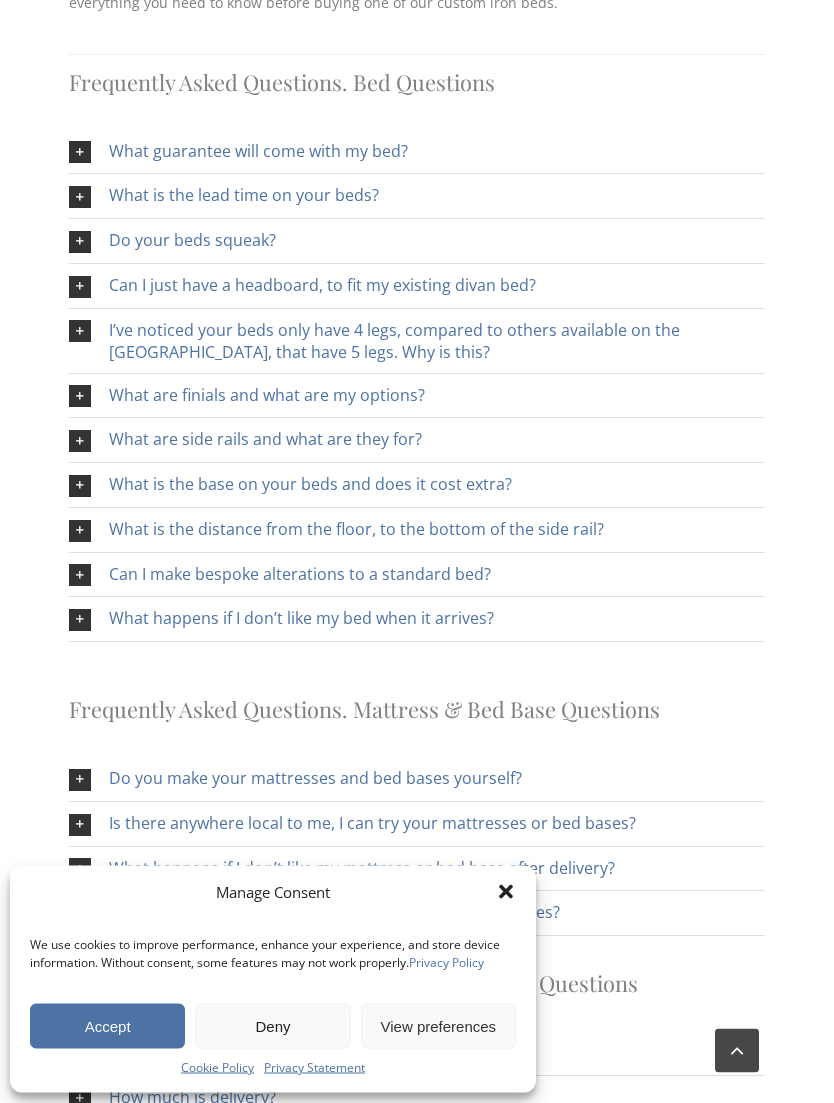 click at bounding box center [80, 442] 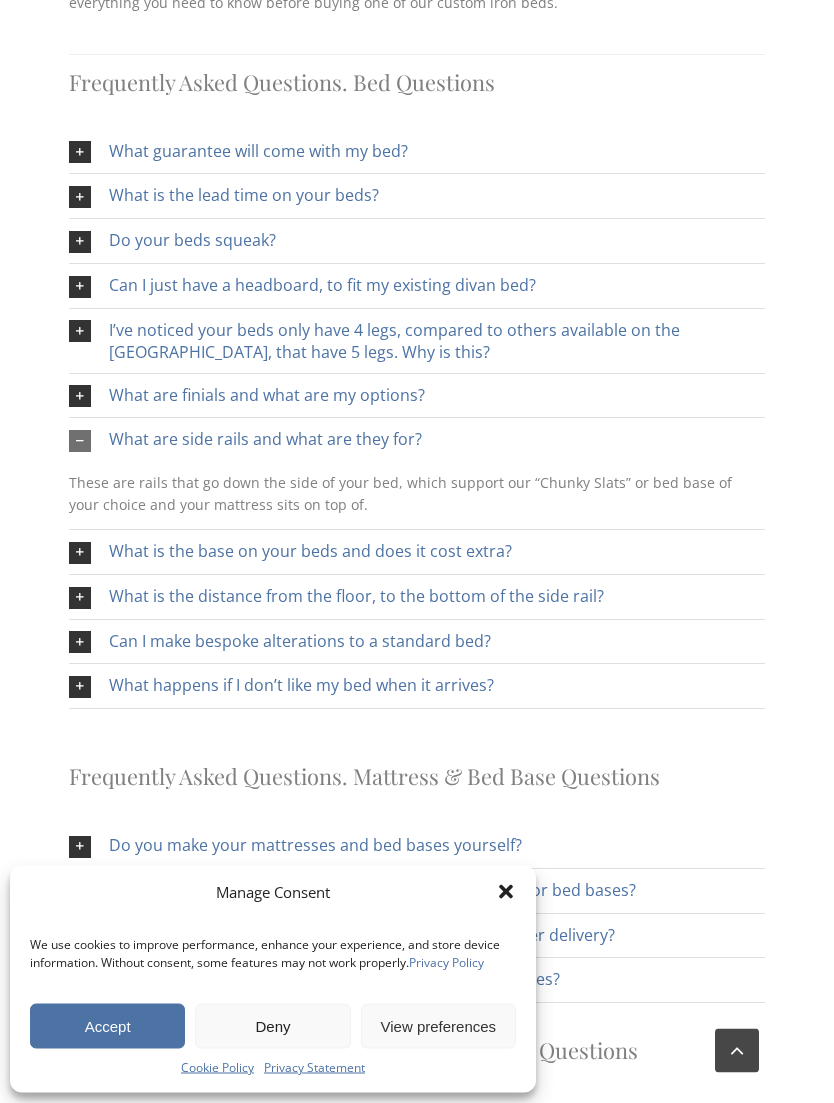 scroll, scrollTop: 766, scrollLeft: 0, axis: vertical 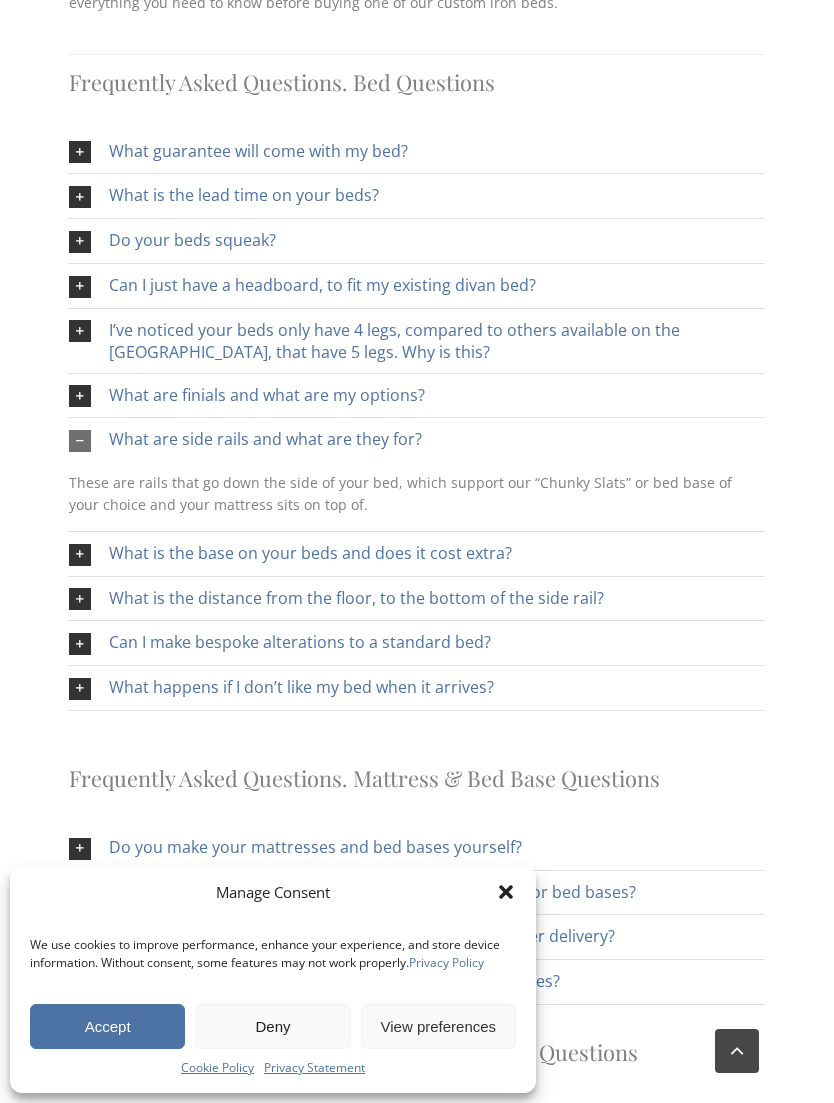 click at bounding box center [80, 441] 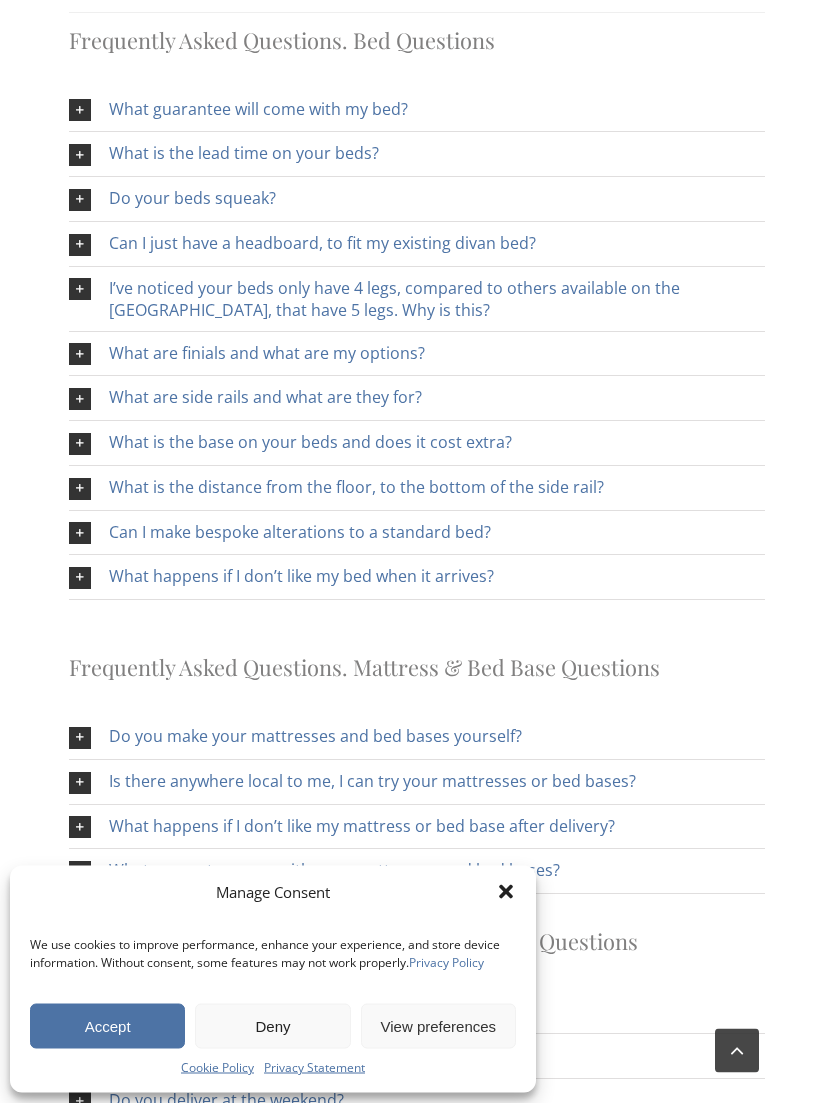 scroll, scrollTop: 782, scrollLeft: 0, axis: vertical 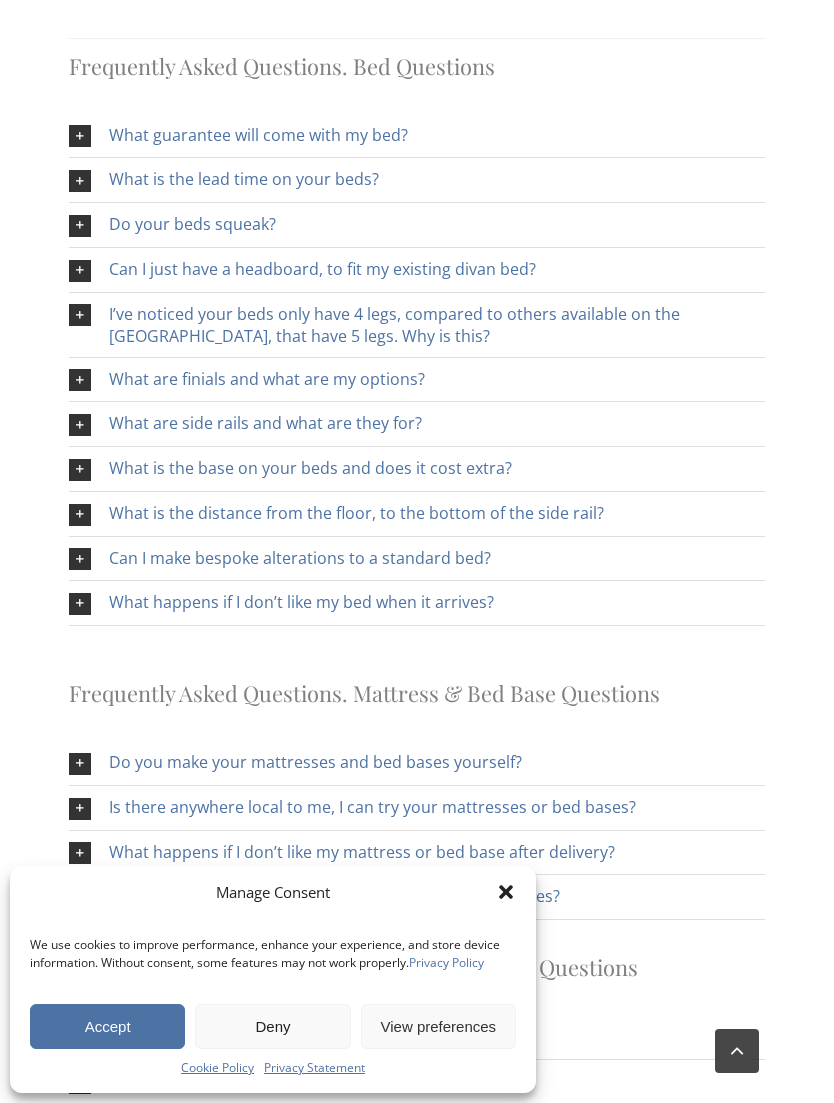 click on "What is the base on your beds and does it cost extra?" at bounding box center (417, 469) 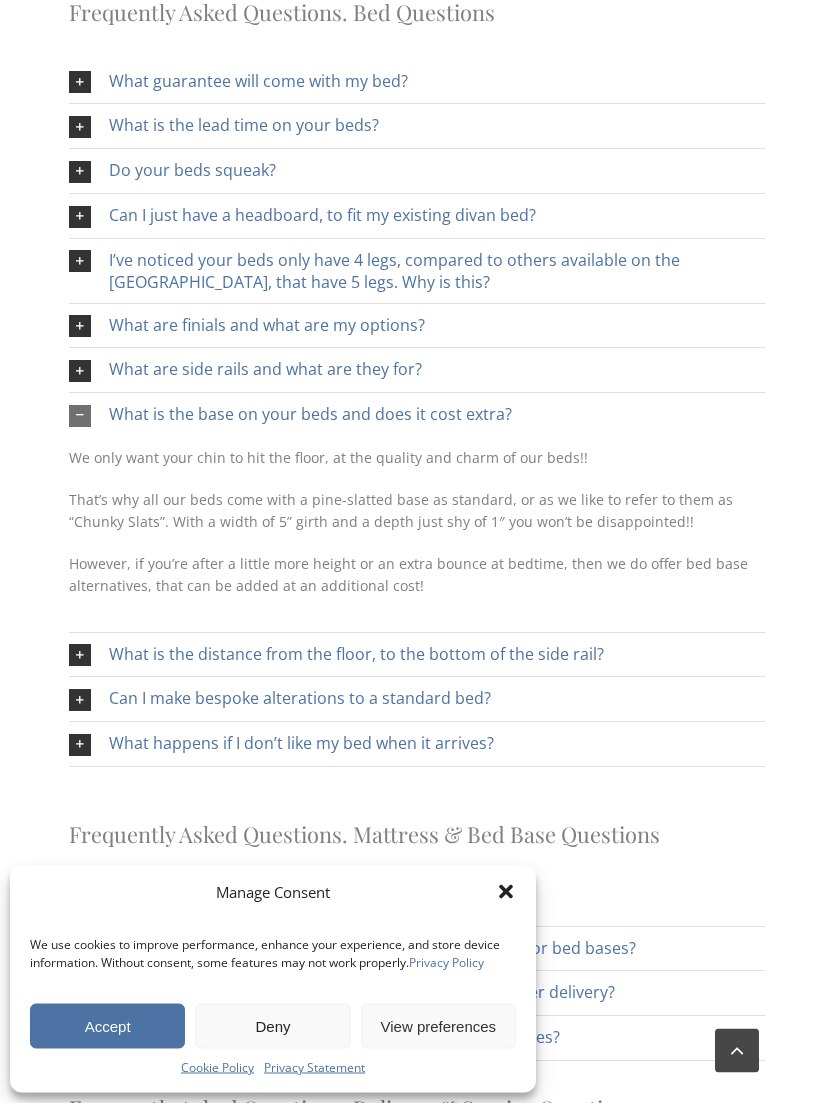 scroll, scrollTop: 836, scrollLeft: 0, axis: vertical 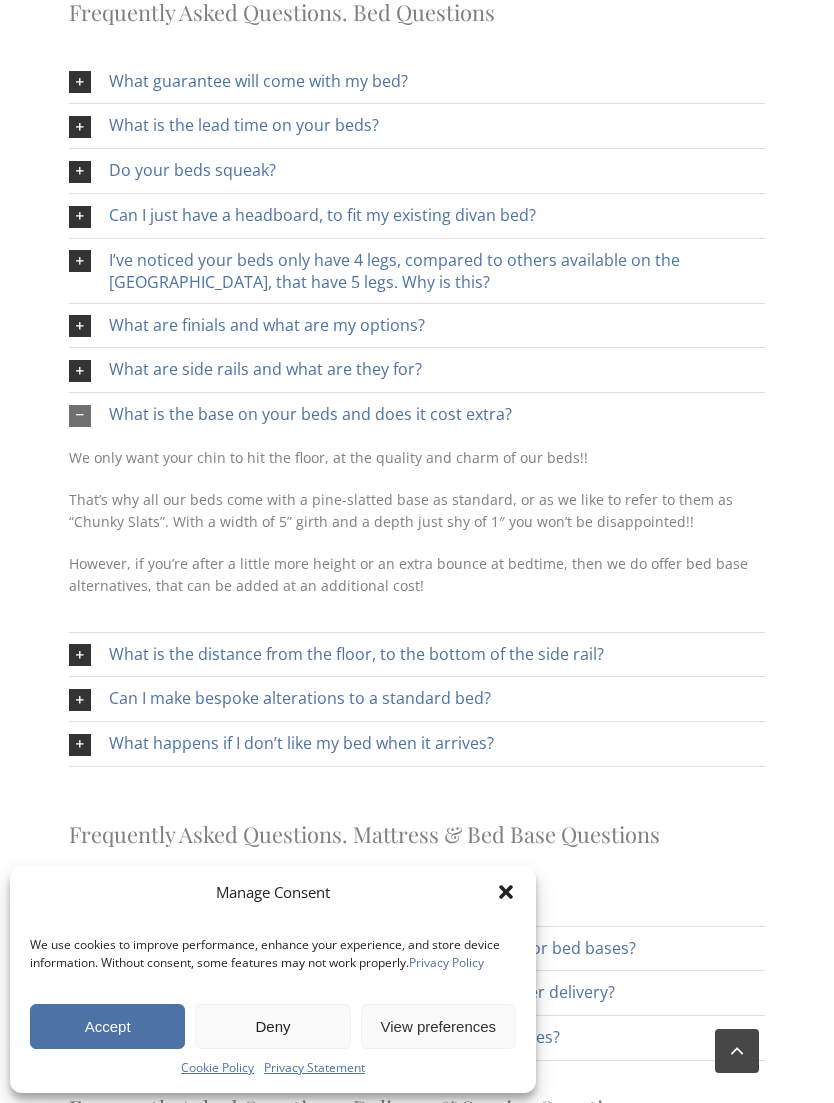click on "What is the base on your beds and does it cost extra?" at bounding box center [417, 415] 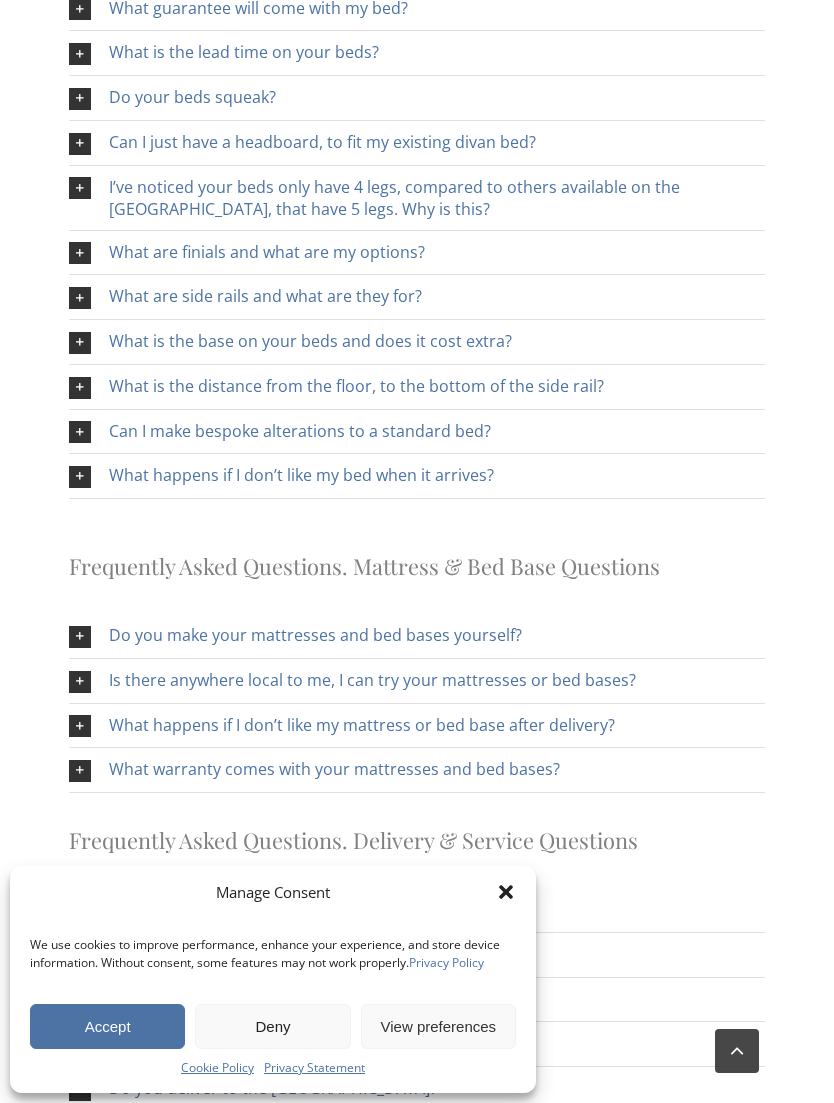 scroll, scrollTop: 894, scrollLeft: 0, axis: vertical 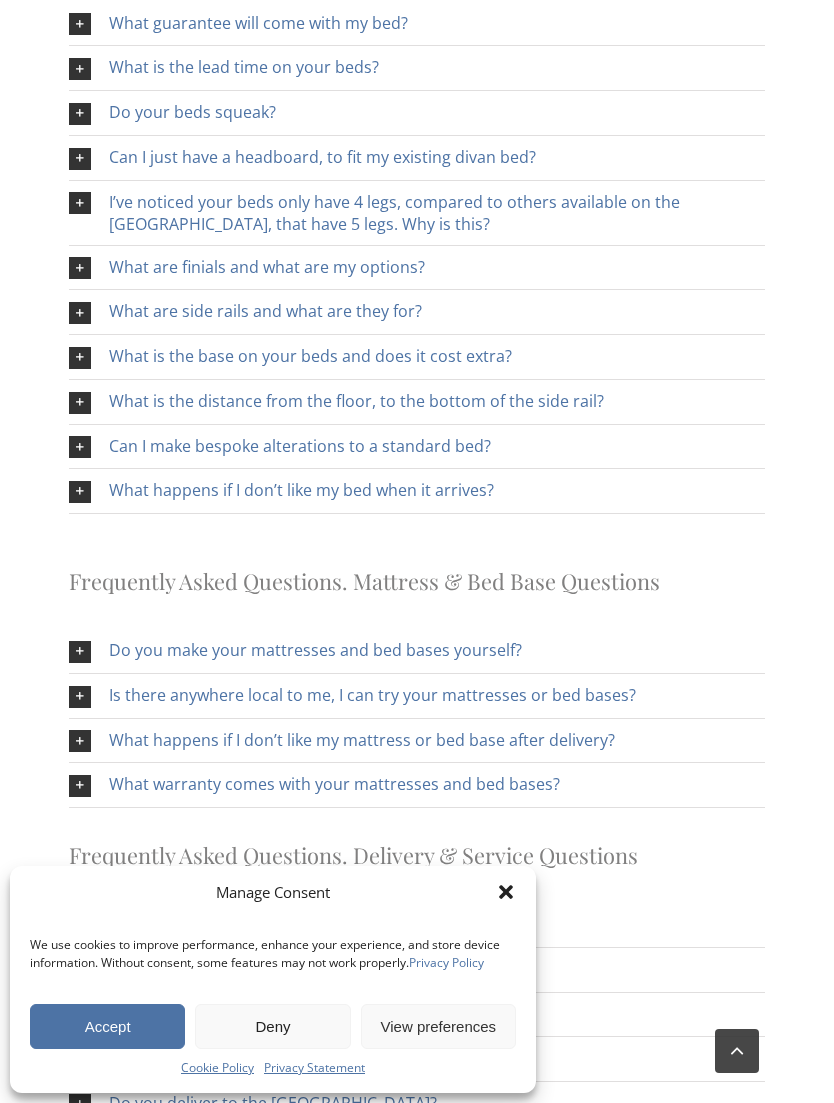 click on "What is the distance from the floor, to the bottom of the side rail?" at bounding box center [417, 402] 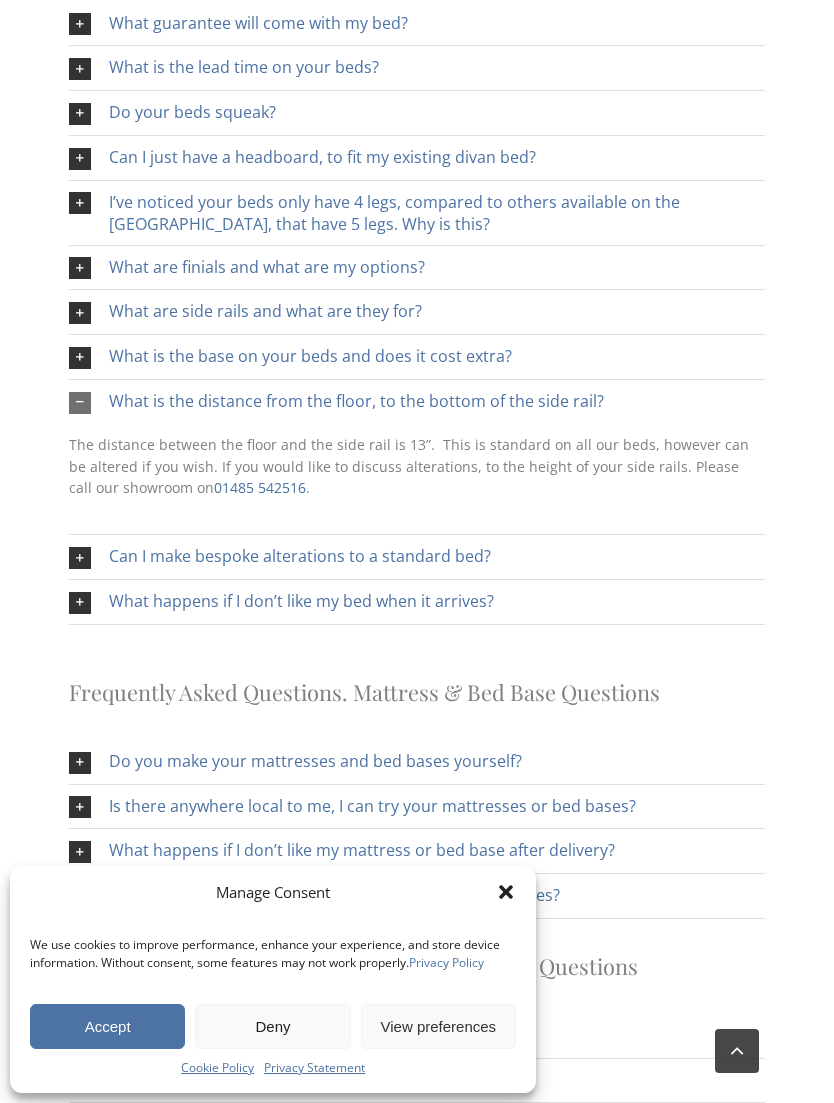 click on "What is the distance from the floor, to the bottom of the side rail?" at bounding box center [417, 402] 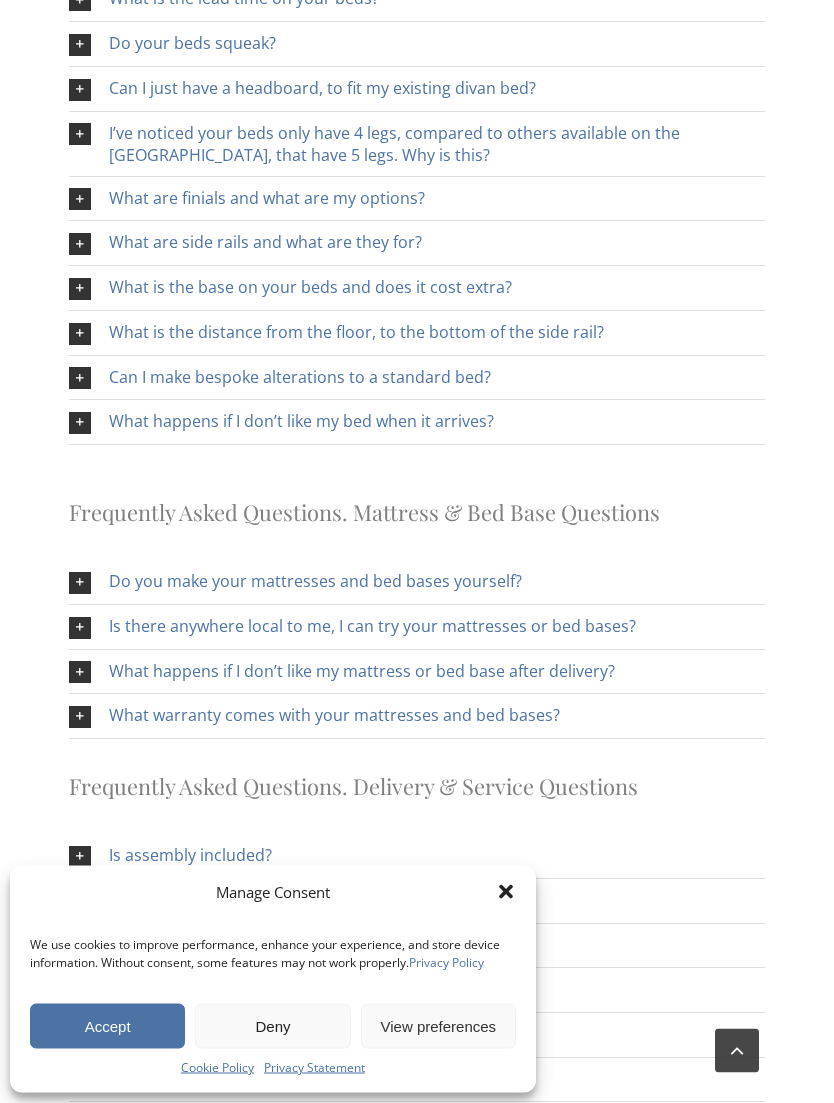 click on "Can I make bespoke alterations to a standard bed?" at bounding box center (417, 379) 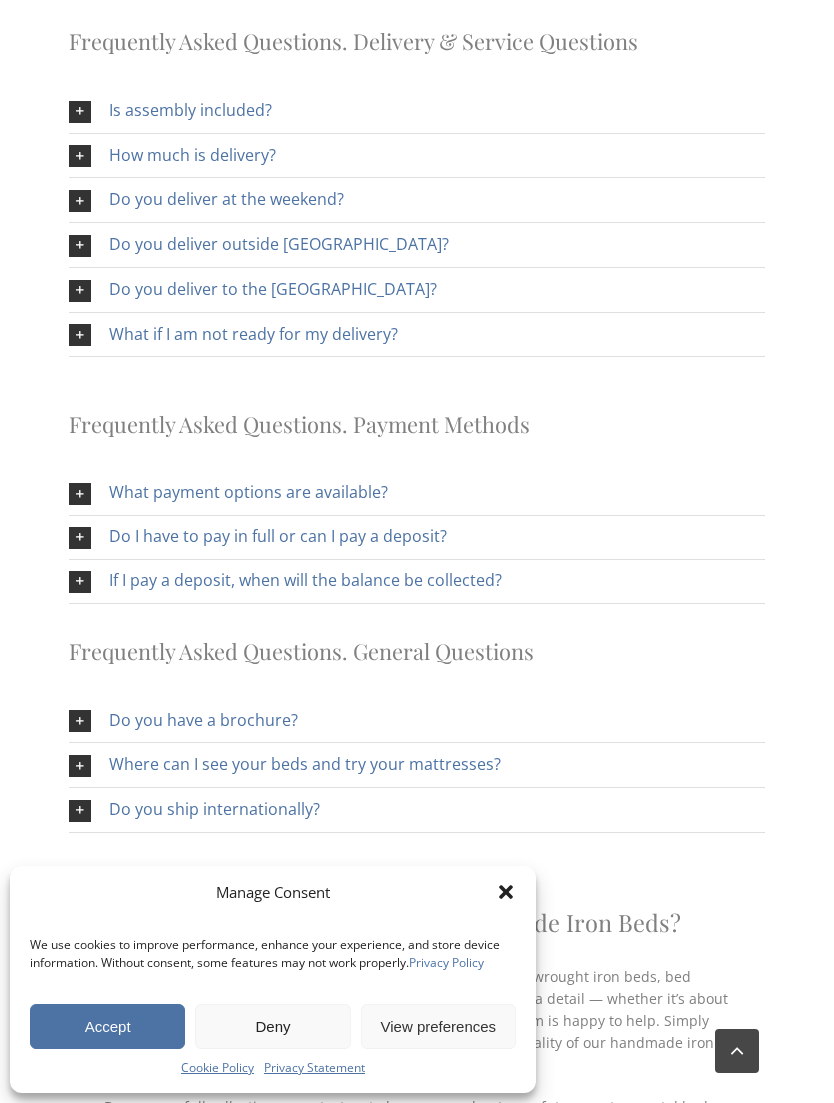 scroll, scrollTop: 1859, scrollLeft: 0, axis: vertical 